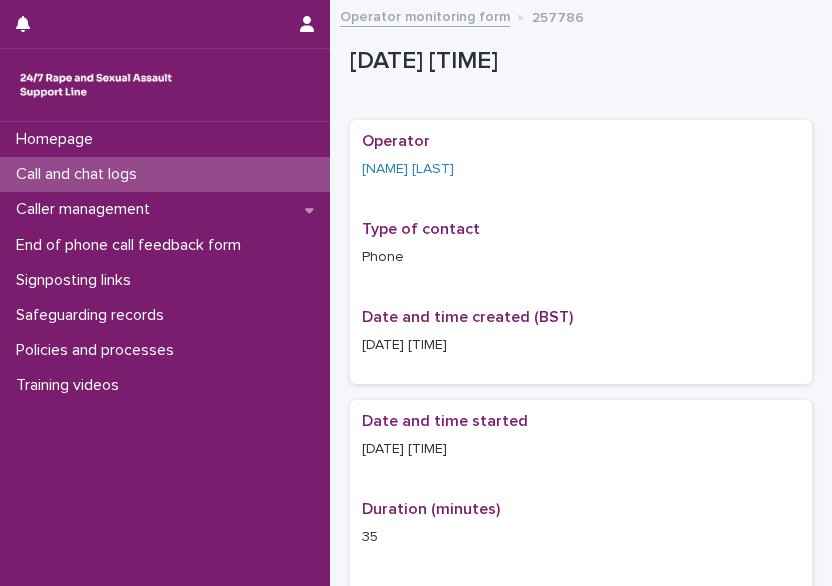 scroll, scrollTop: 0, scrollLeft: 0, axis: both 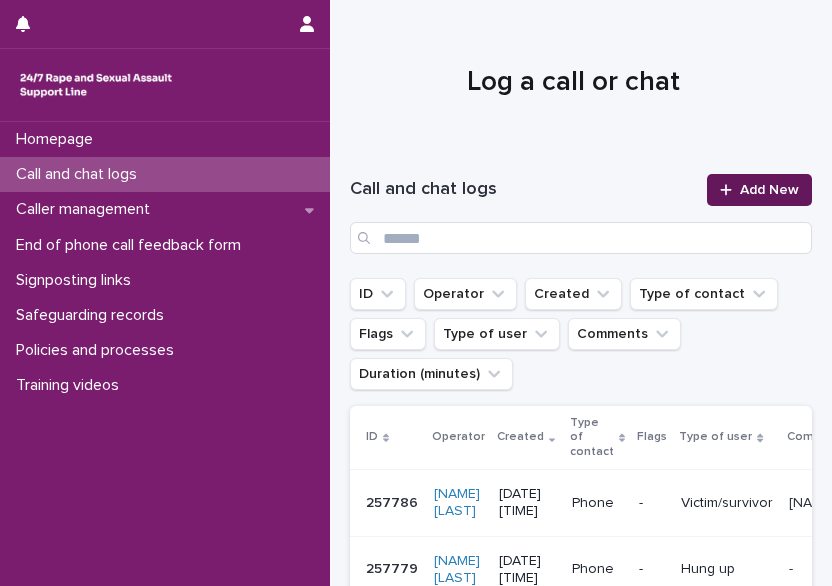 click on "Add New" at bounding box center [759, 190] 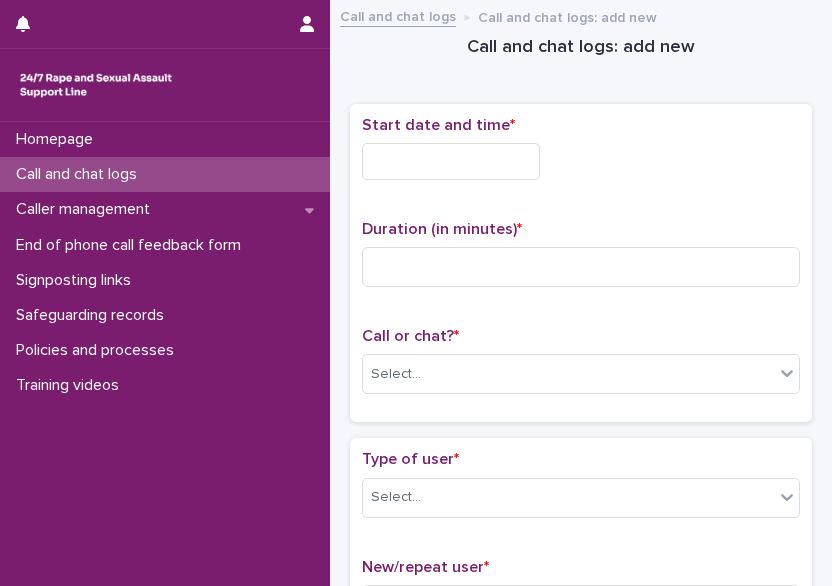 click at bounding box center (451, 161) 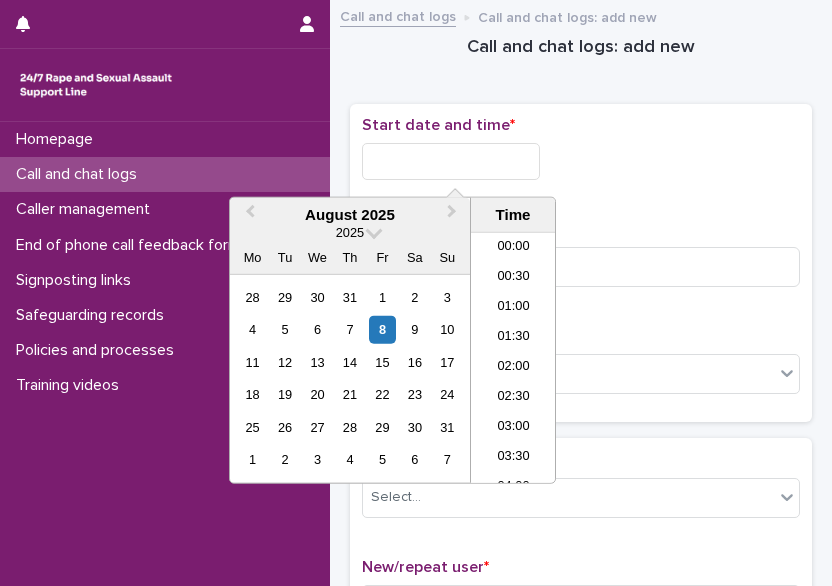 scroll, scrollTop: 520, scrollLeft: 0, axis: vertical 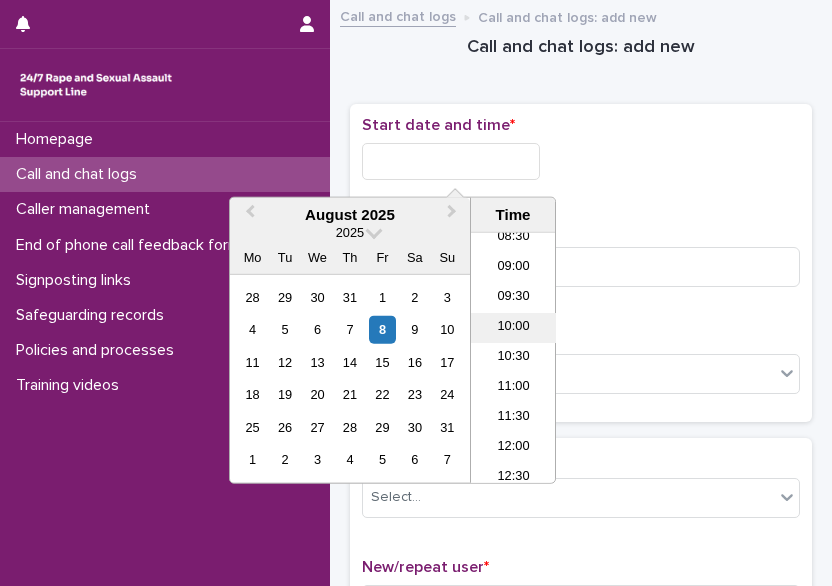 click on "10:00" at bounding box center (513, 328) 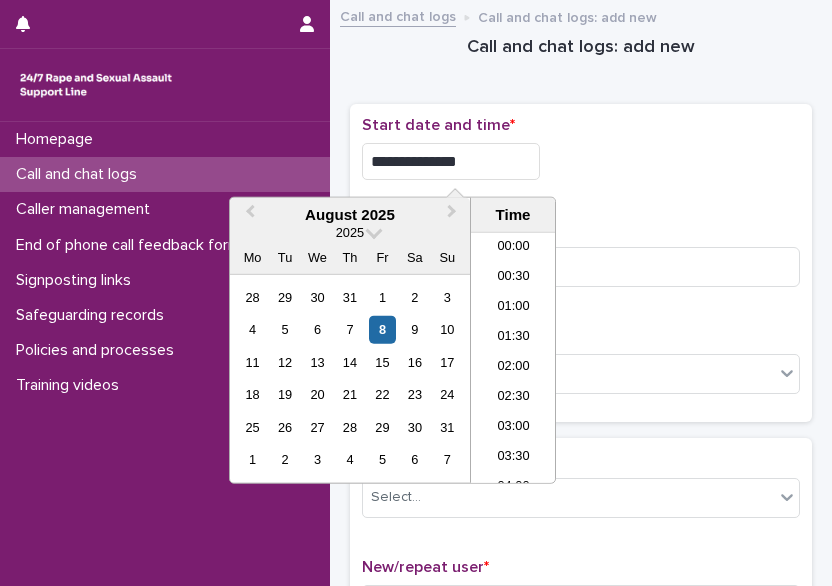 click on "**********" at bounding box center (451, 161) 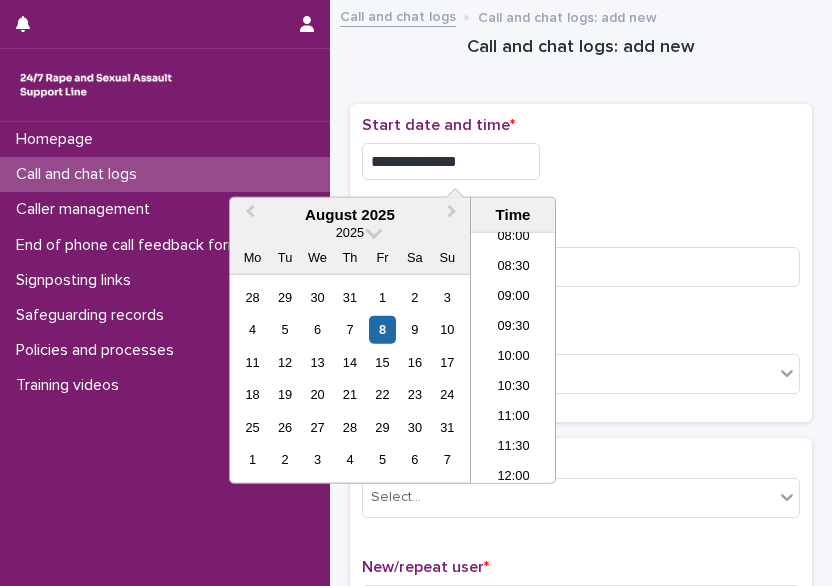 click on "**********" at bounding box center [451, 161] 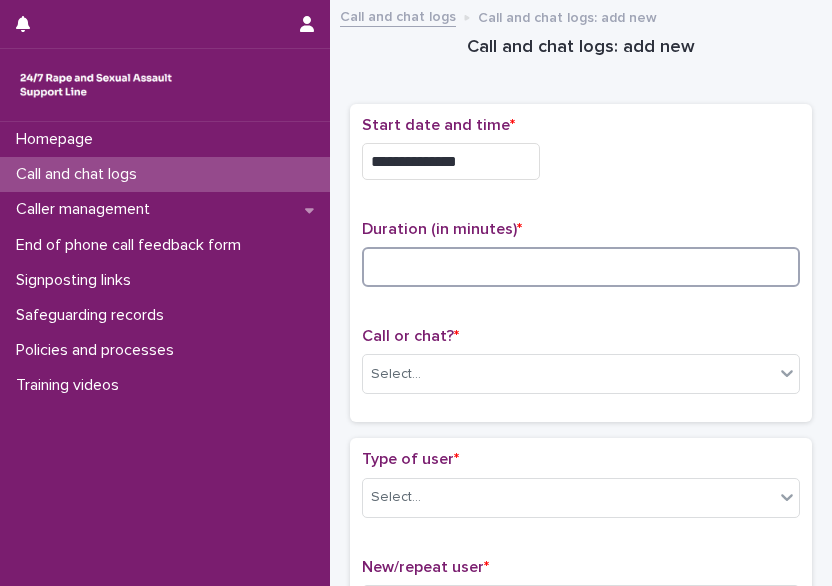 click at bounding box center [581, 267] 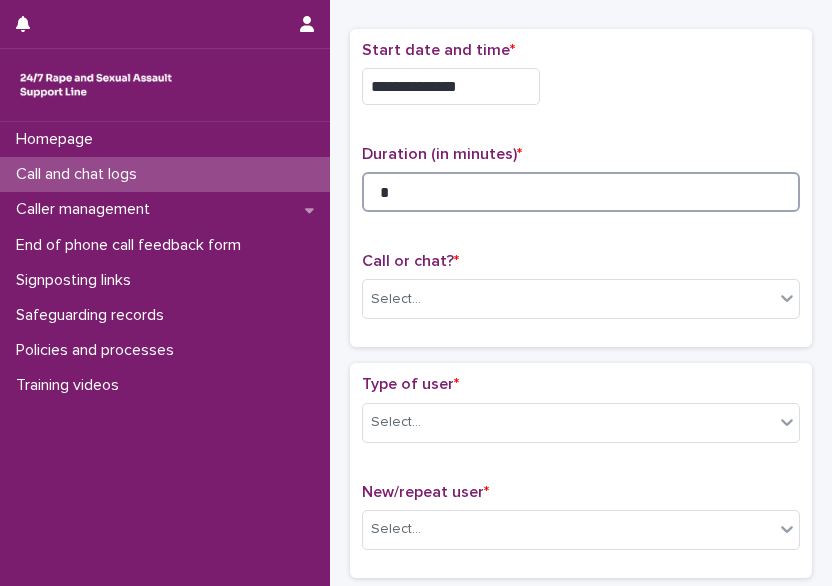 scroll, scrollTop: 76, scrollLeft: 0, axis: vertical 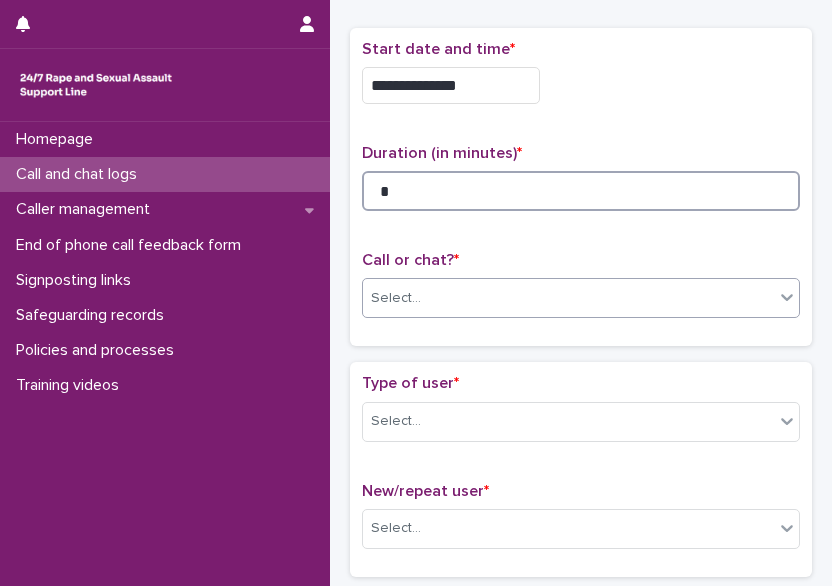 type on "*" 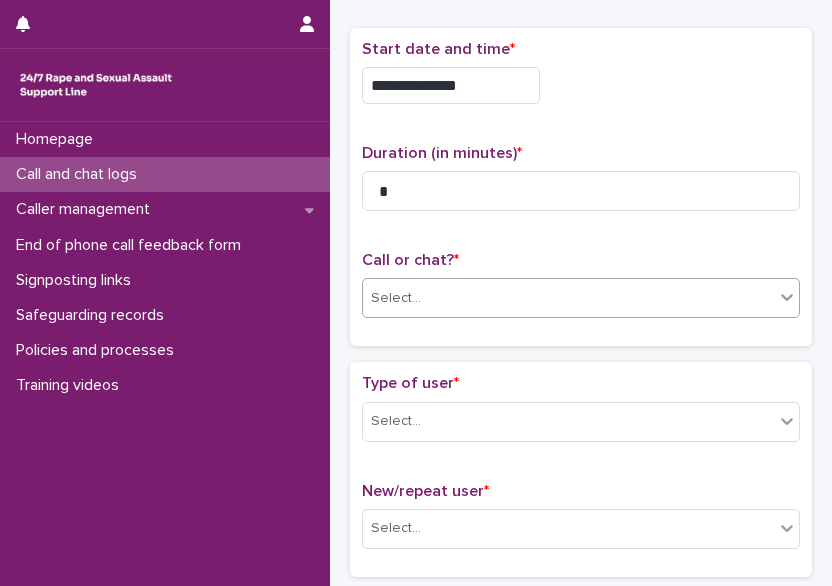 click on "Select..." at bounding box center (396, 298) 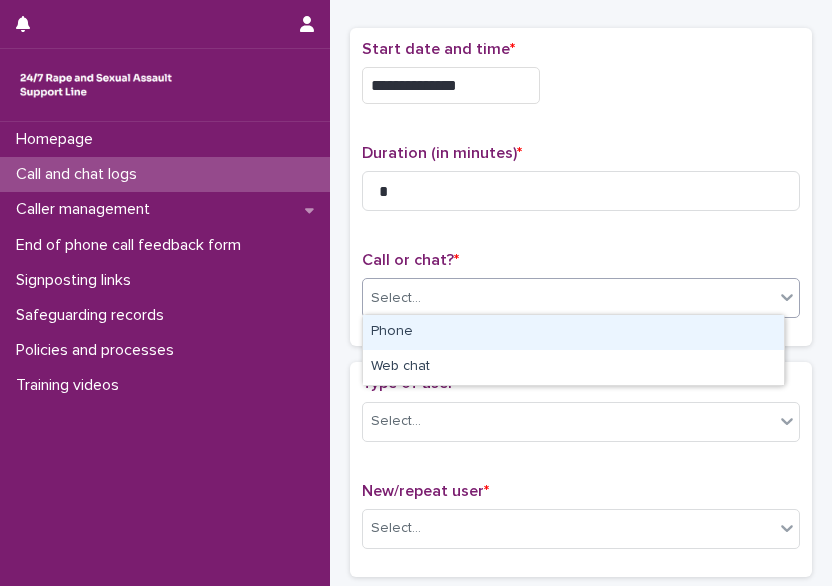 click on "Phone" at bounding box center (573, 332) 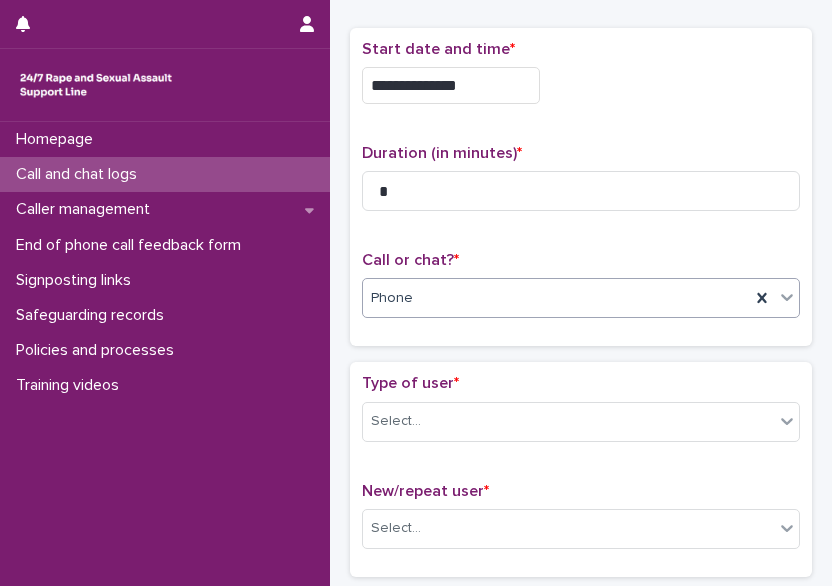scroll, scrollTop: 124, scrollLeft: 0, axis: vertical 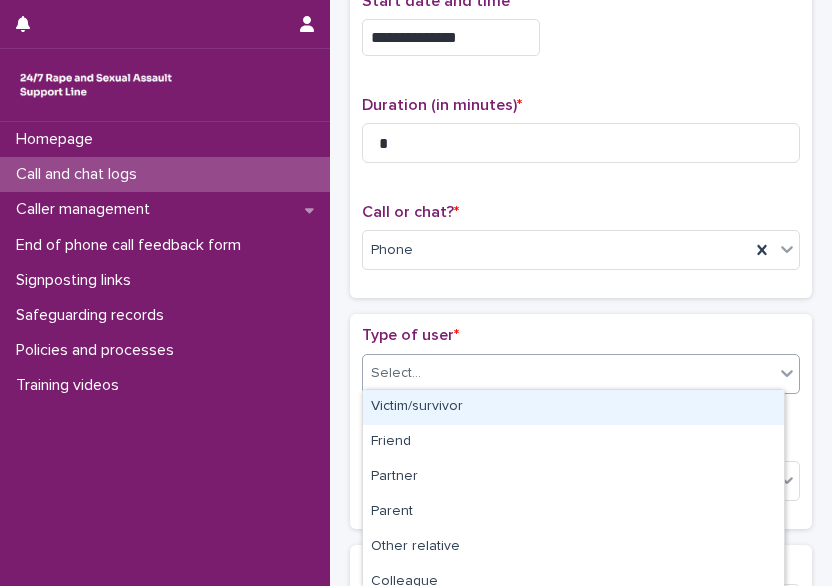 click on "Select..." at bounding box center [568, 373] 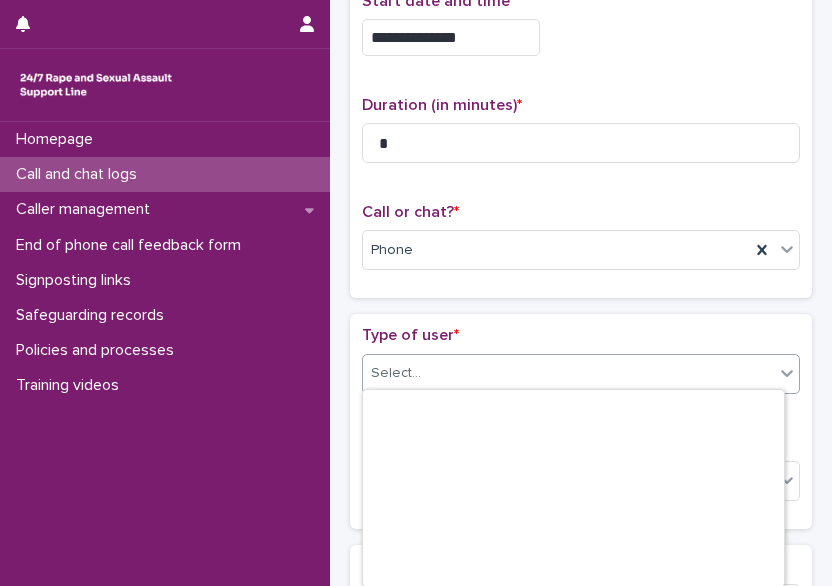 scroll, scrollTop: 328, scrollLeft: 0, axis: vertical 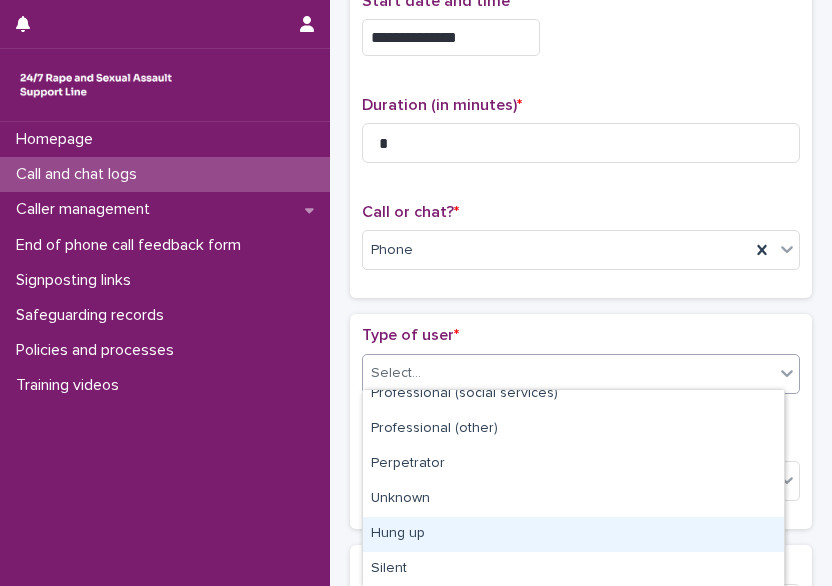 click on "Hung up" at bounding box center [573, 534] 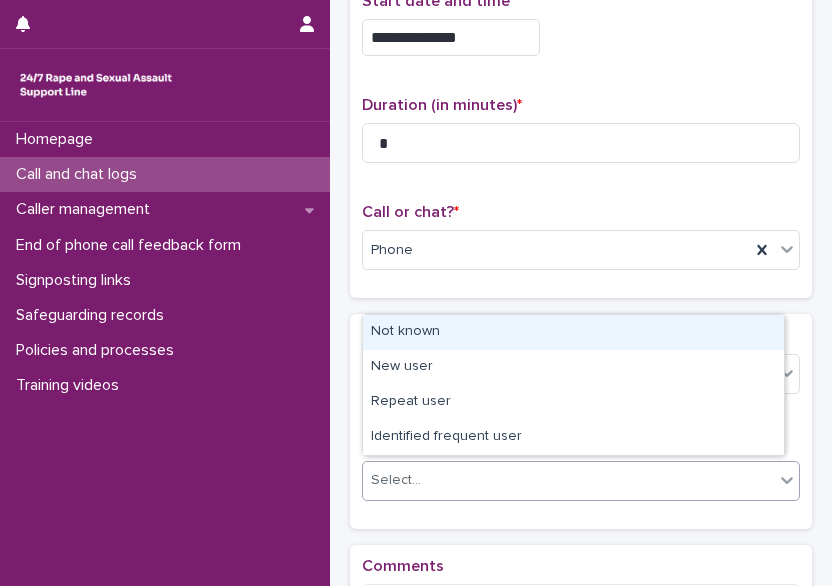click on "Select..." at bounding box center [396, 480] 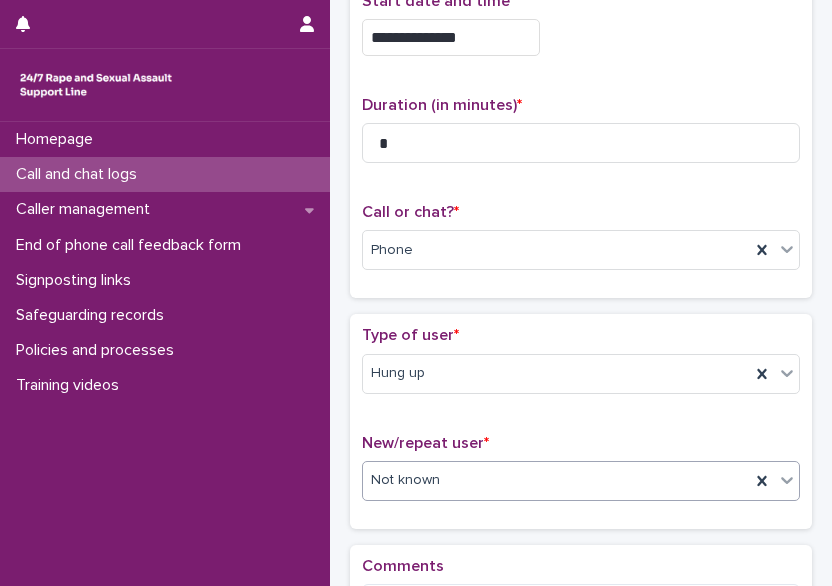 scroll, scrollTop: 392, scrollLeft: 0, axis: vertical 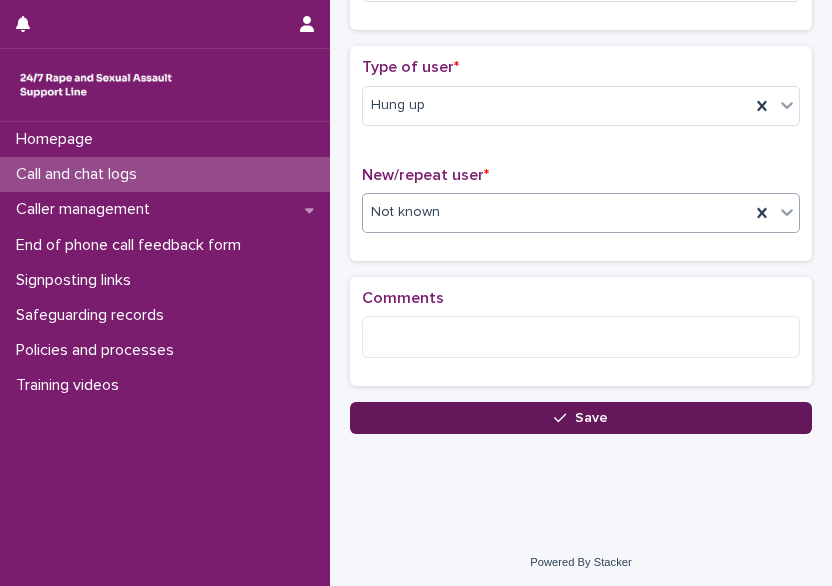 click on "Save" at bounding box center (581, 418) 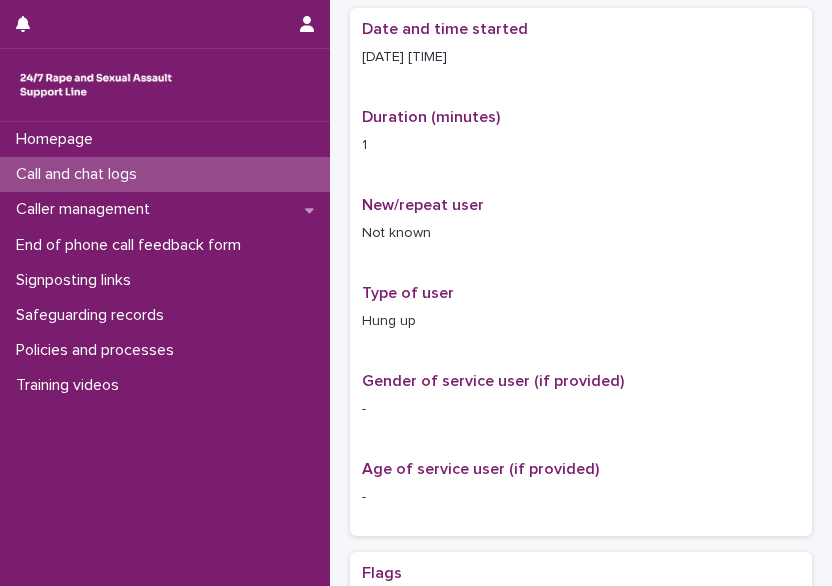 scroll, scrollTop: 0, scrollLeft: 0, axis: both 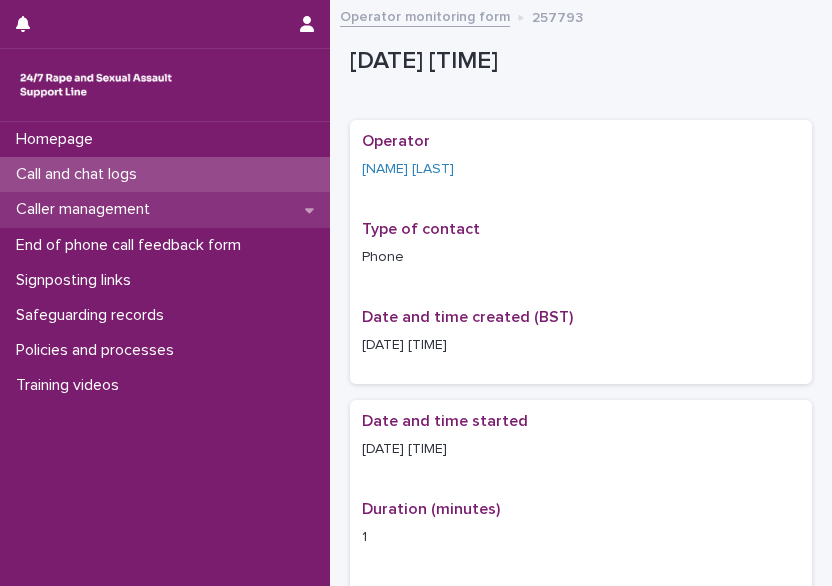 click on "Caller management" at bounding box center (165, 209) 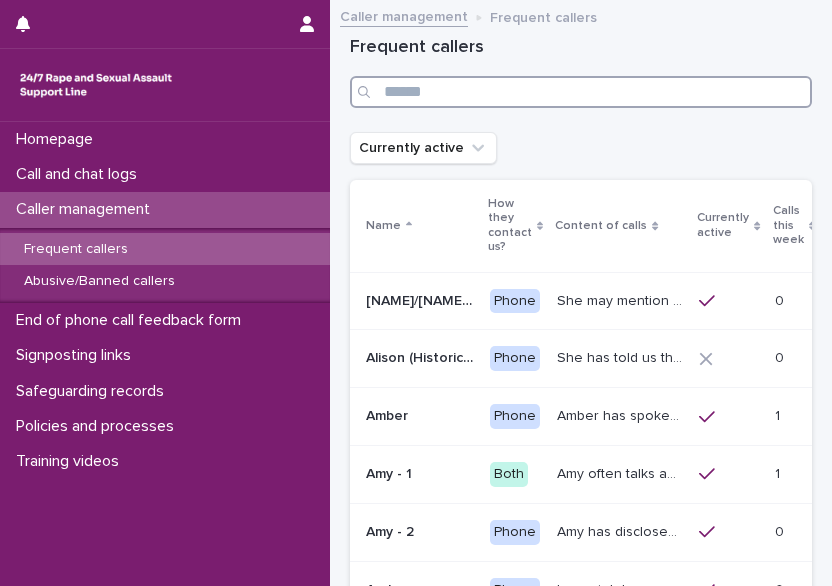 click at bounding box center [581, 92] 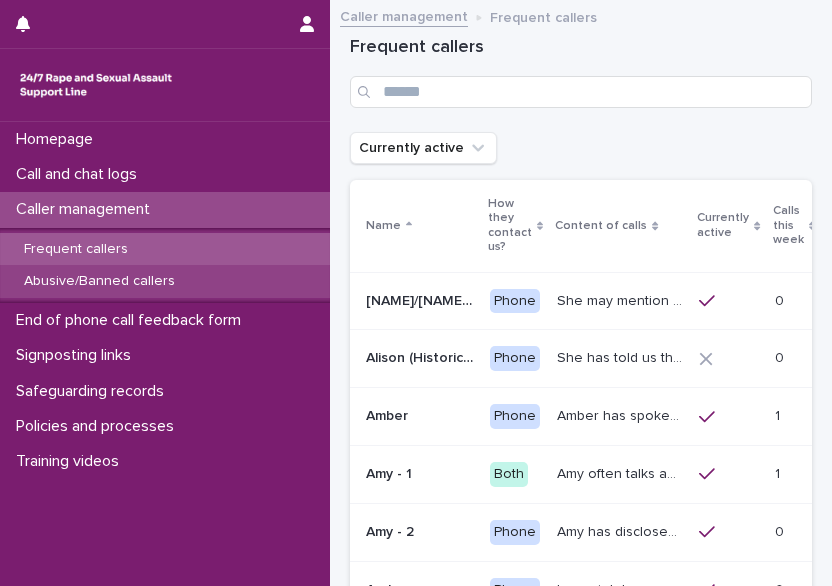 click on "Abusive/Banned callers" at bounding box center (99, 281) 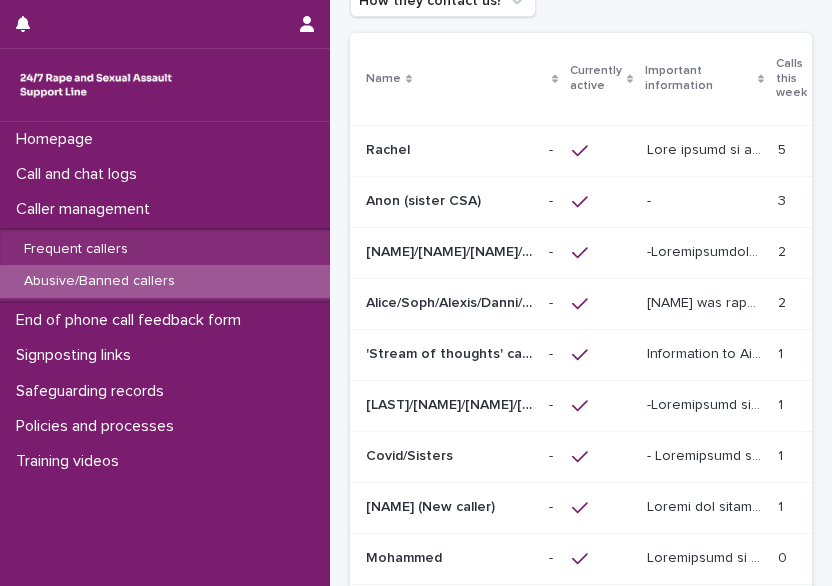 scroll, scrollTop: 193, scrollLeft: 0, axis: vertical 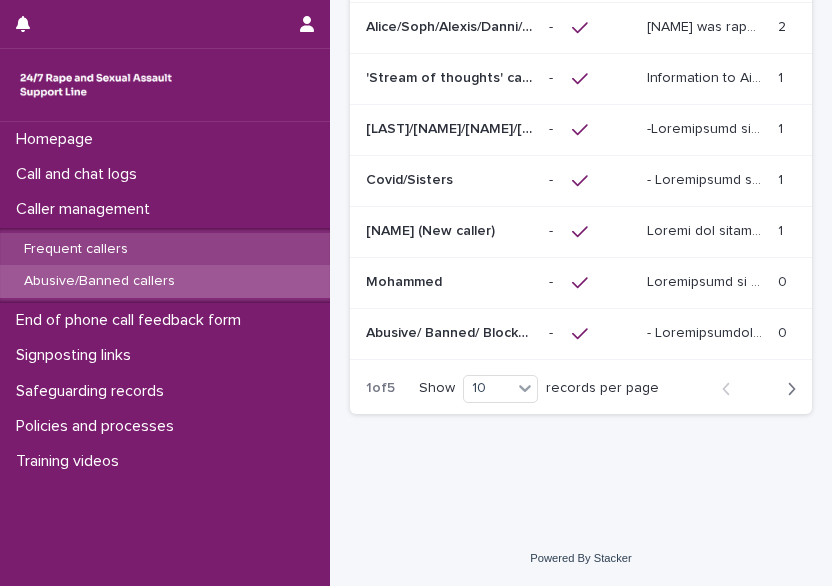click on "Frequent callers" at bounding box center (76, 249) 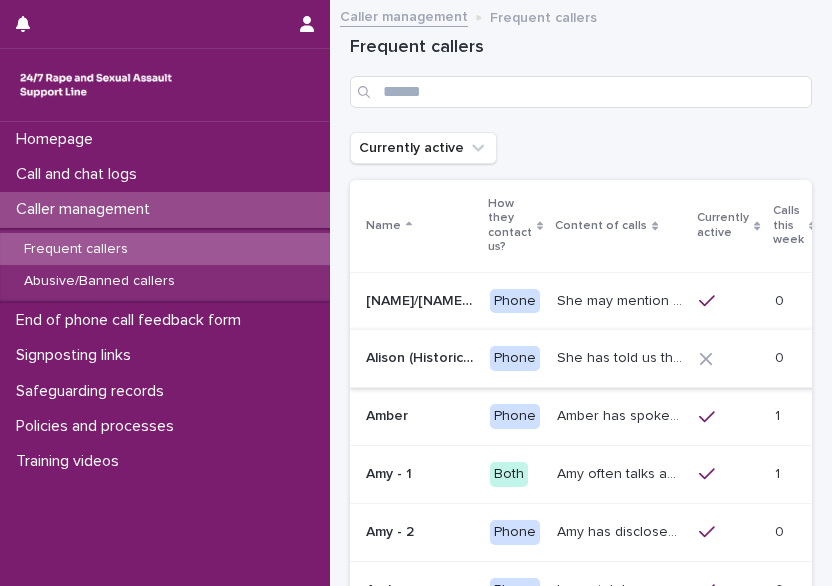 scroll, scrollTop: 139, scrollLeft: 0, axis: vertical 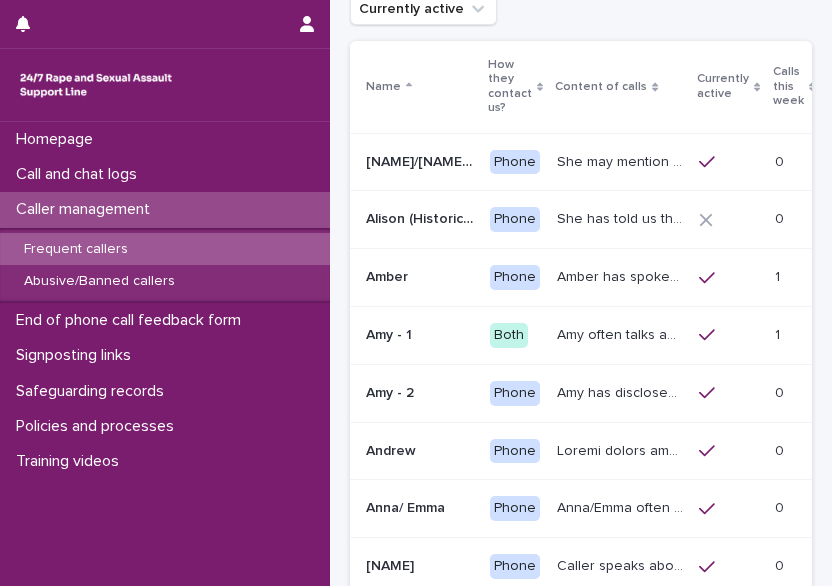 click on "Frequent callers" at bounding box center (76, 249) 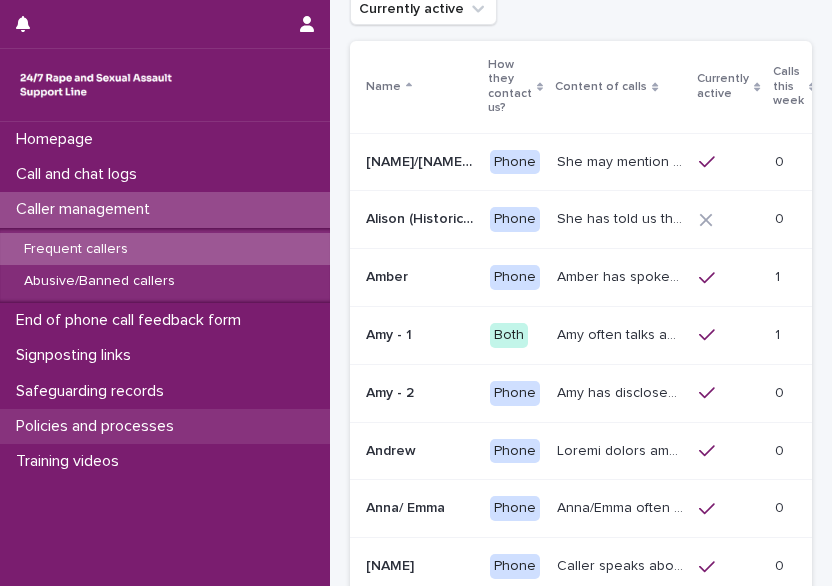 click on "Policies and processes" at bounding box center (165, 426) 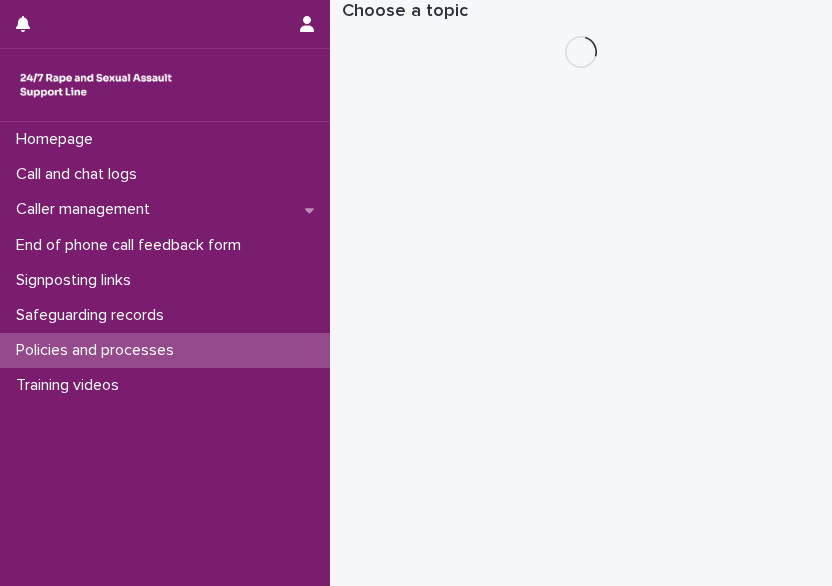 scroll, scrollTop: 0, scrollLeft: 0, axis: both 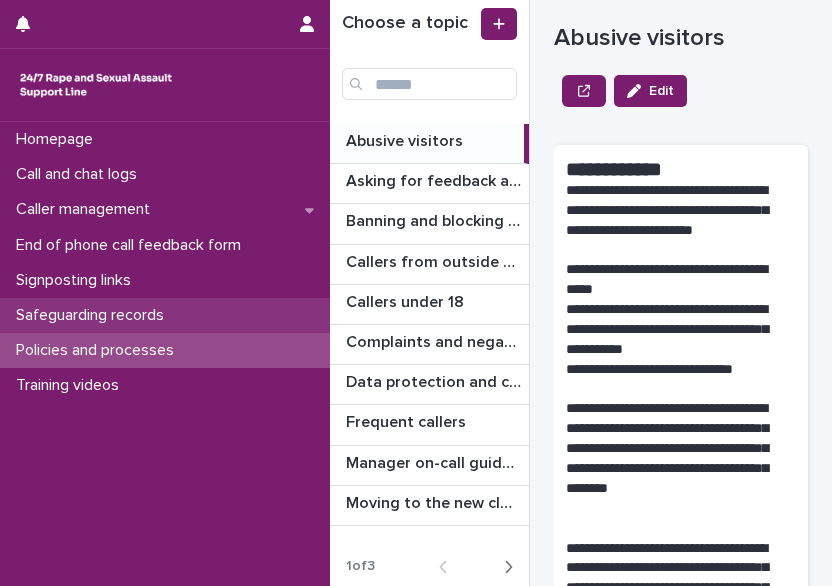 click on "Safeguarding records" at bounding box center (94, 315) 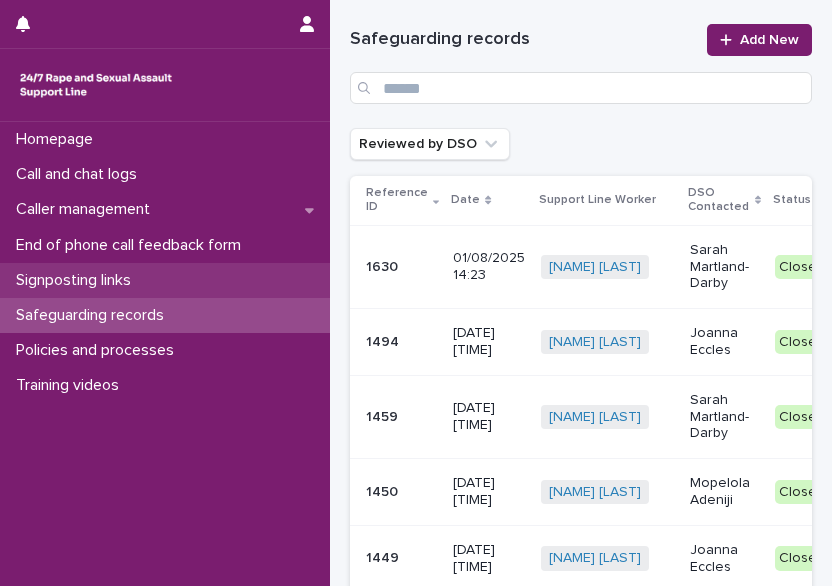 click on "Signposting links" at bounding box center (77, 280) 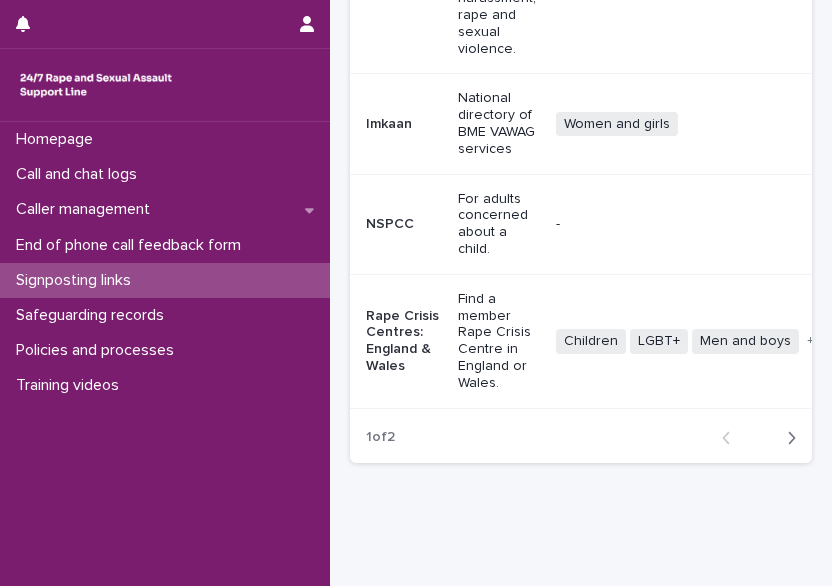 scroll, scrollTop: 1016, scrollLeft: 0, axis: vertical 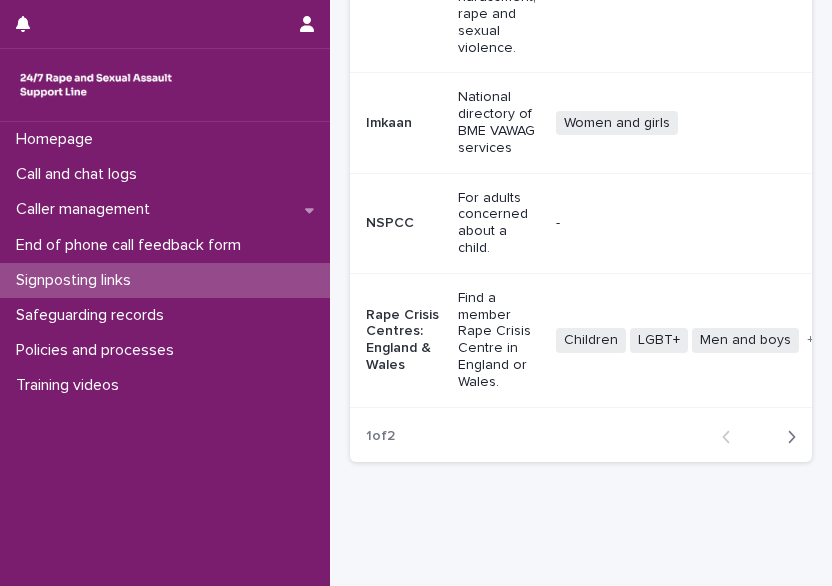 click 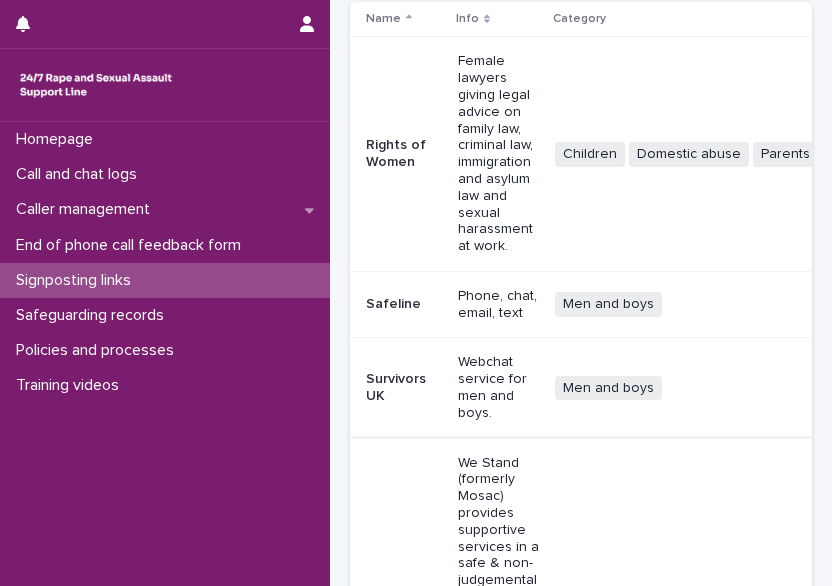 scroll, scrollTop: 164, scrollLeft: 0, axis: vertical 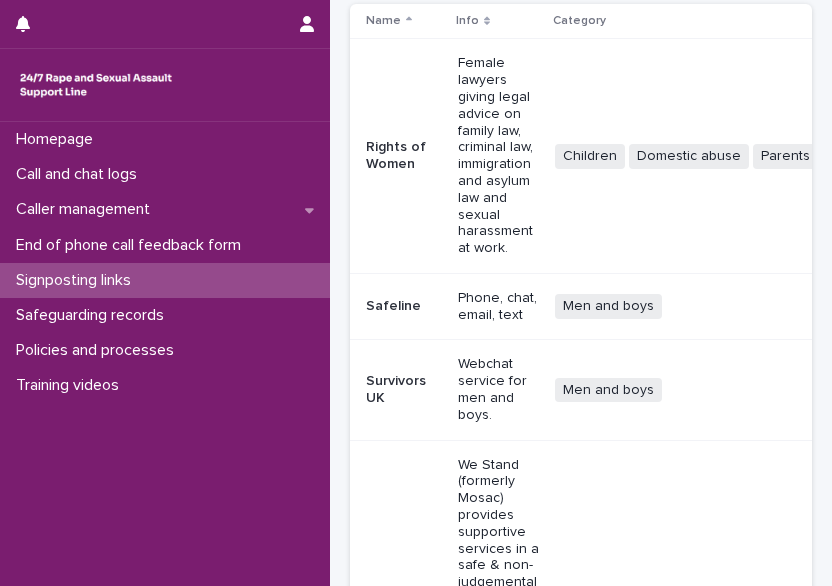 click on "Rights of Women" at bounding box center (404, 156) 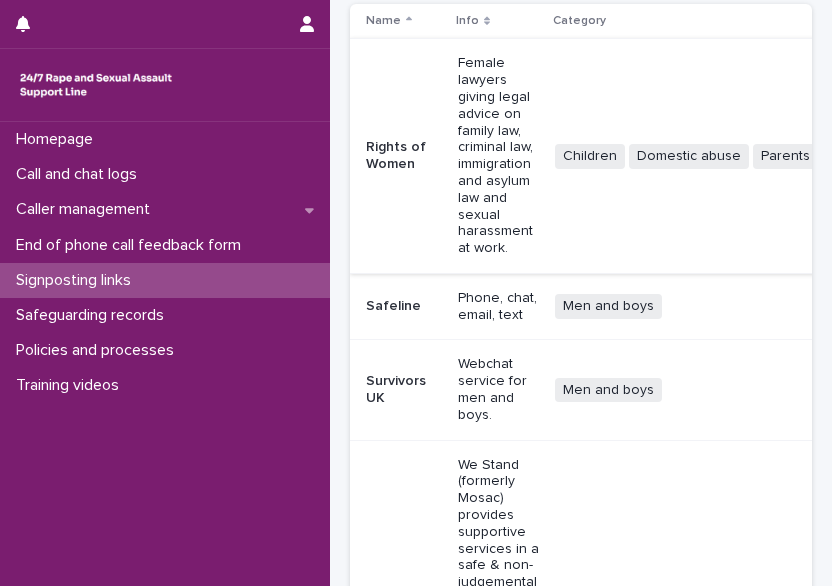 scroll, scrollTop: 0, scrollLeft: 0, axis: both 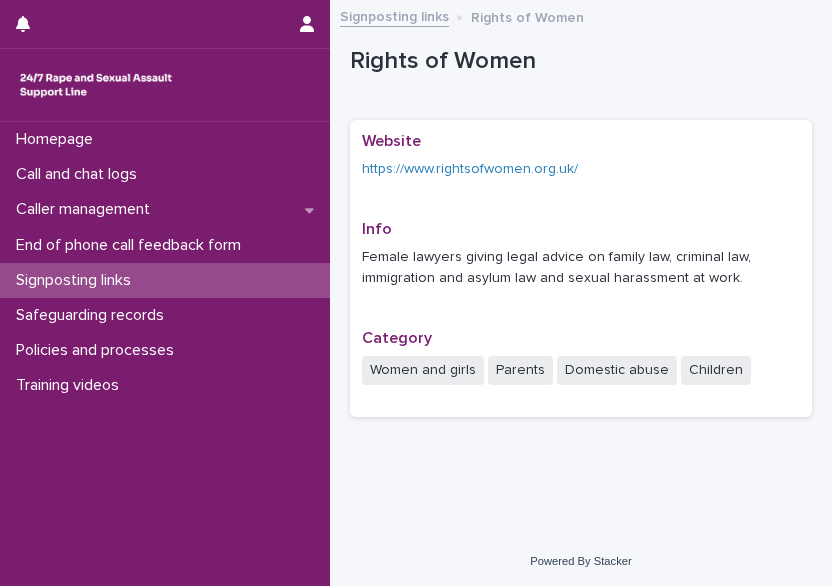 click on "Website https://www.rightsofwomen.org.uk/" at bounding box center [581, 164] 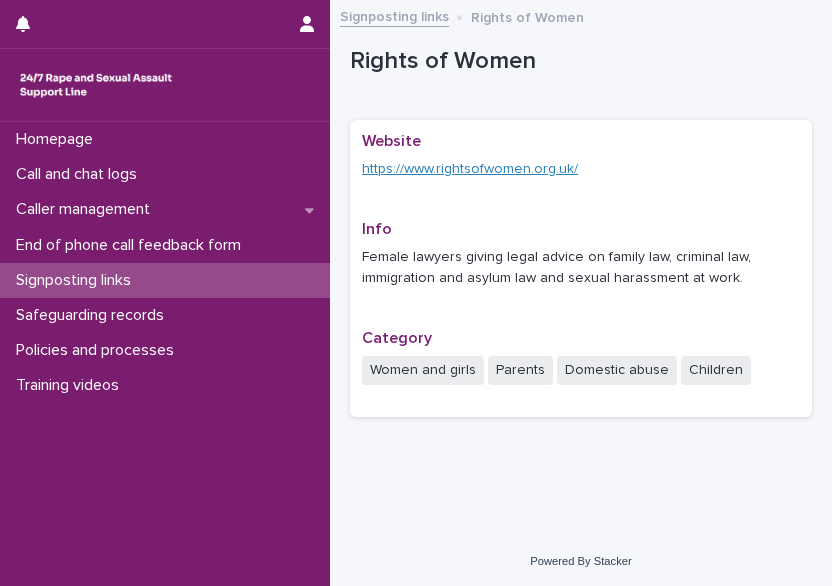 click on "https://www.rightsofwomen.org.uk/" at bounding box center (470, 169) 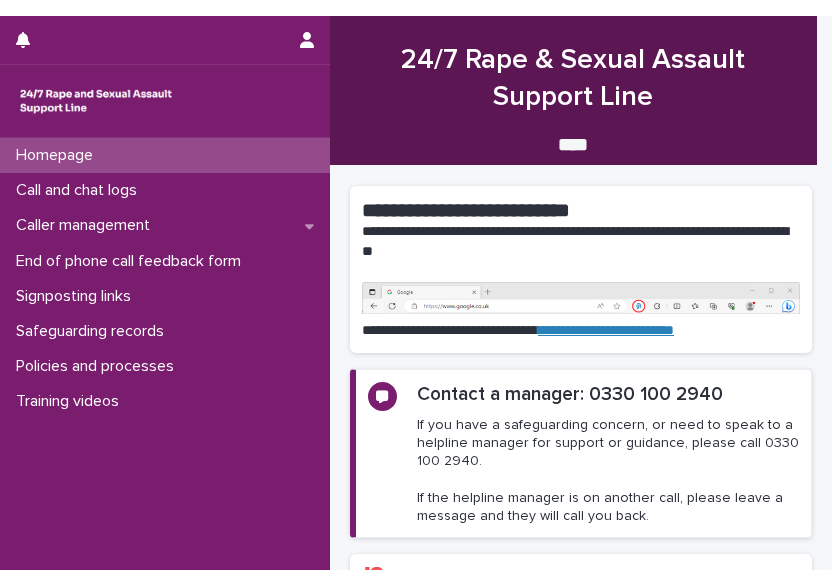 scroll, scrollTop: 0, scrollLeft: 0, axis: both 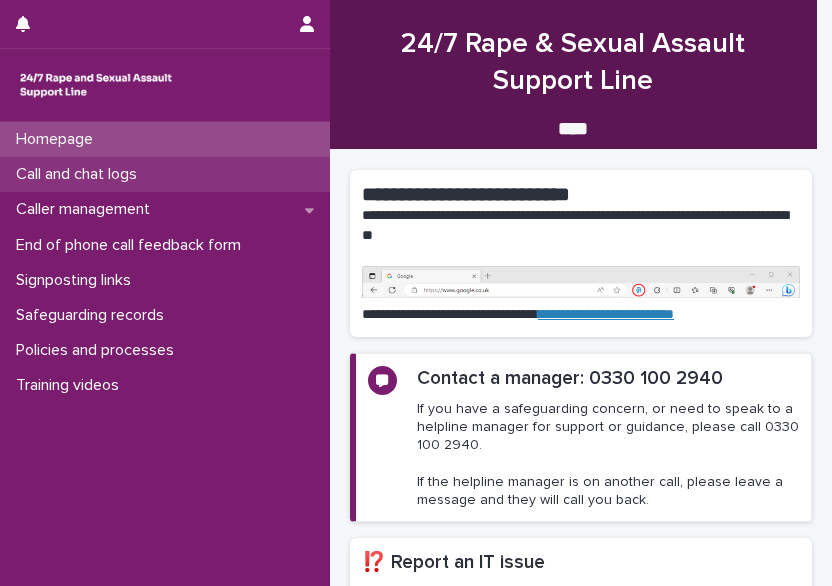 click on "Call and chat logs" at bounding box center (80, 174) 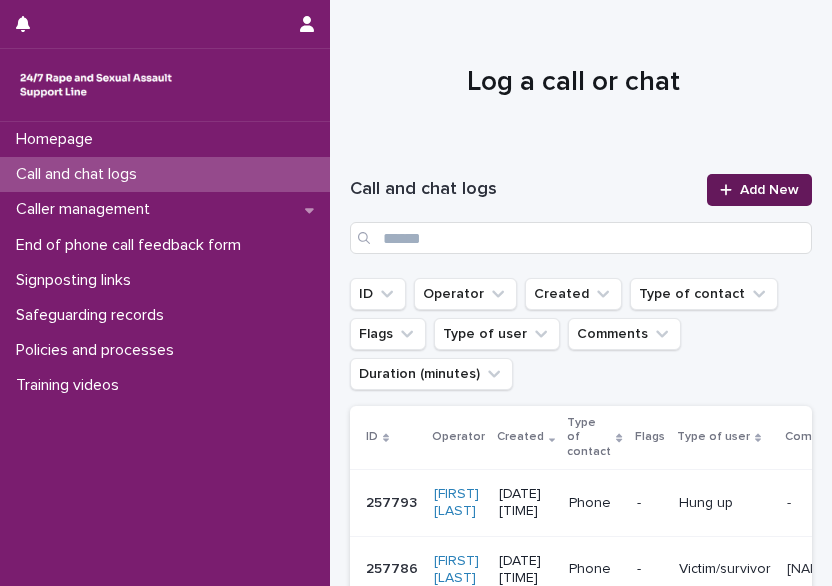 click 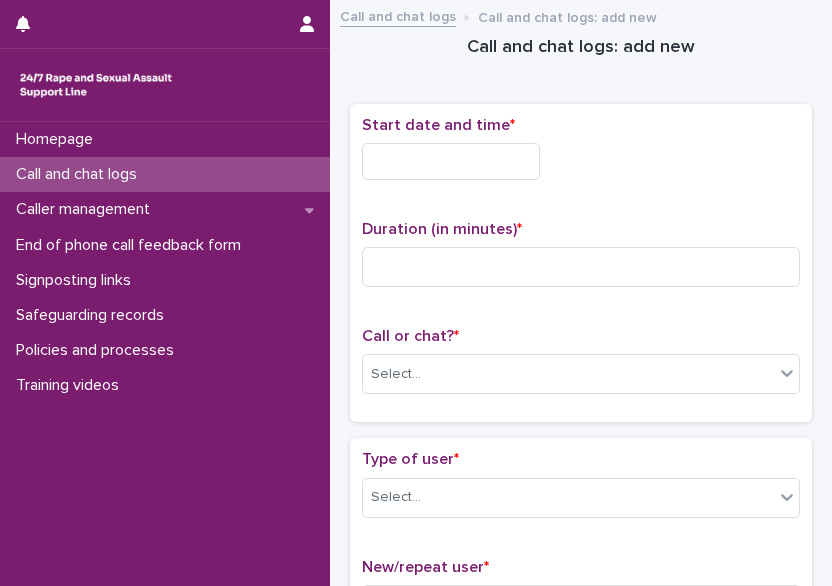 click on "Start date and time *" at bounding box center (581, 156) 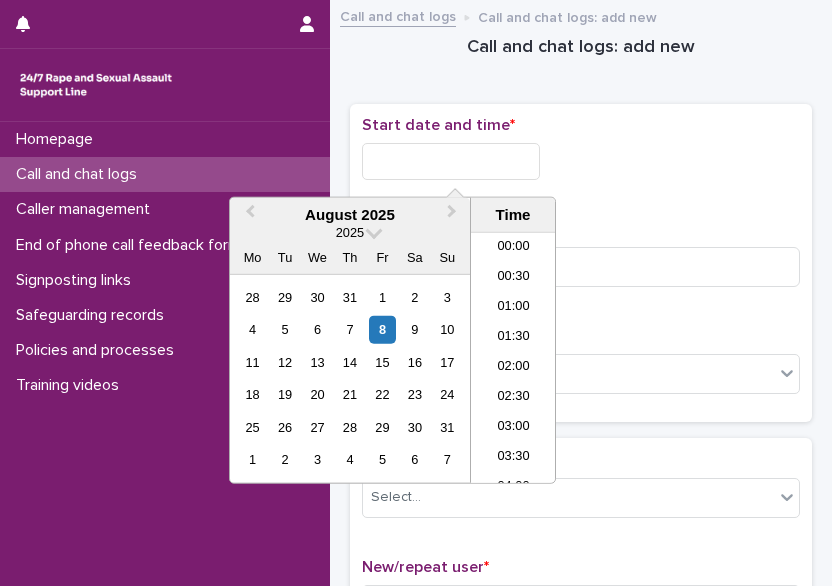 scroll, scrollTop: 550, scrollLeft: 0, axis: vertical 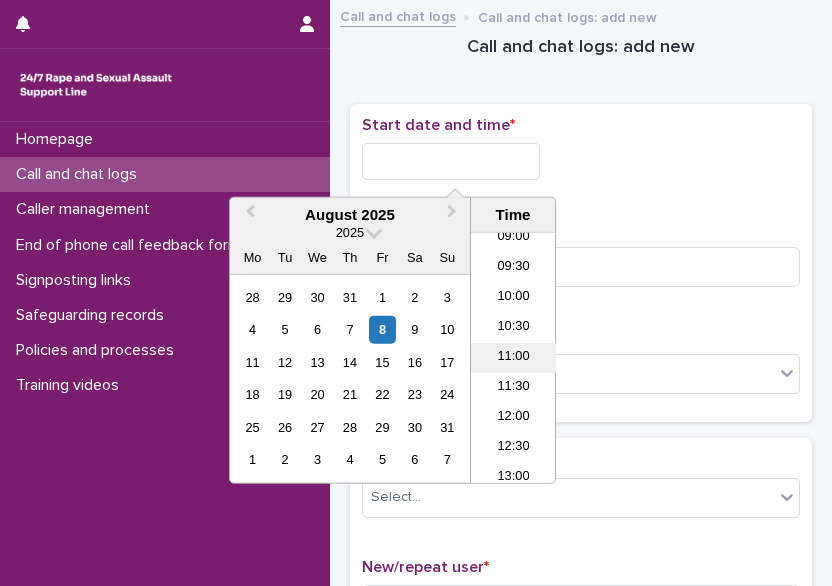 click on "11:00" at bounding box center (513, 358) 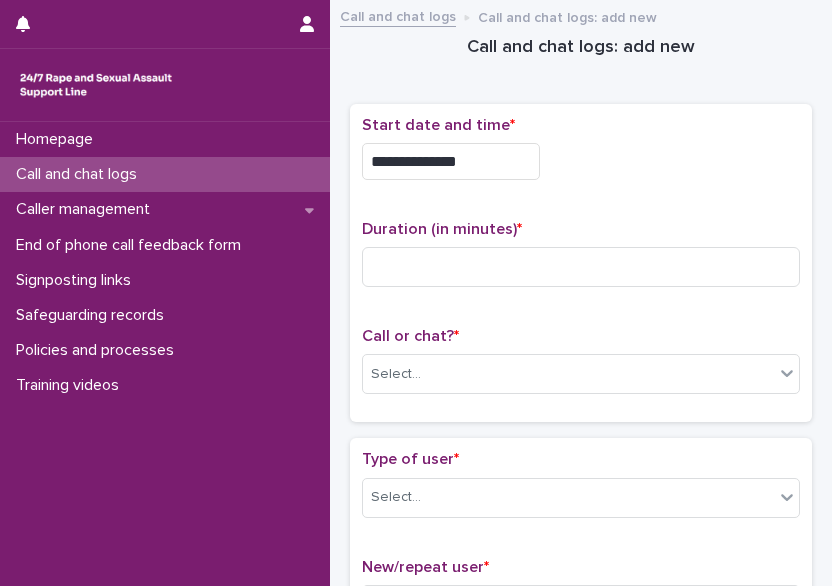 click on "**********" at bounding box center [451, 161] 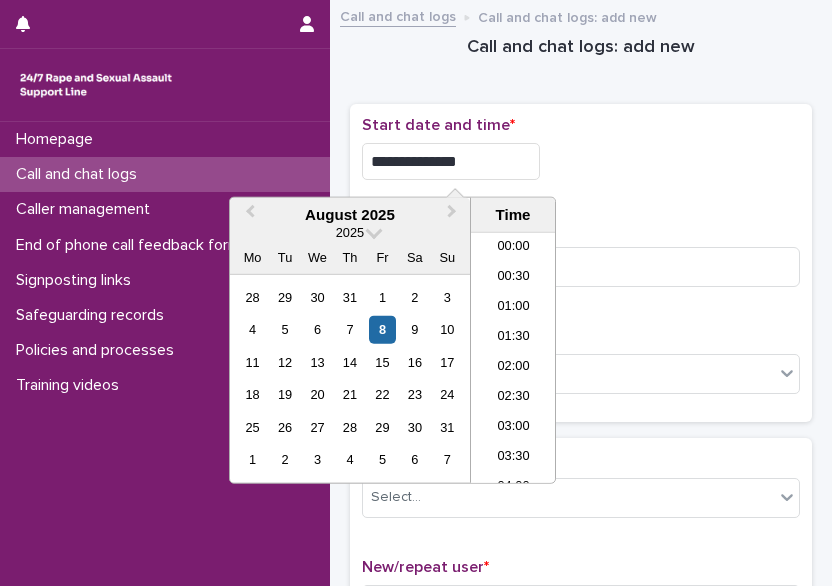 scroll, scrollTop: 550, scrollLeft: 0, axis: vertical 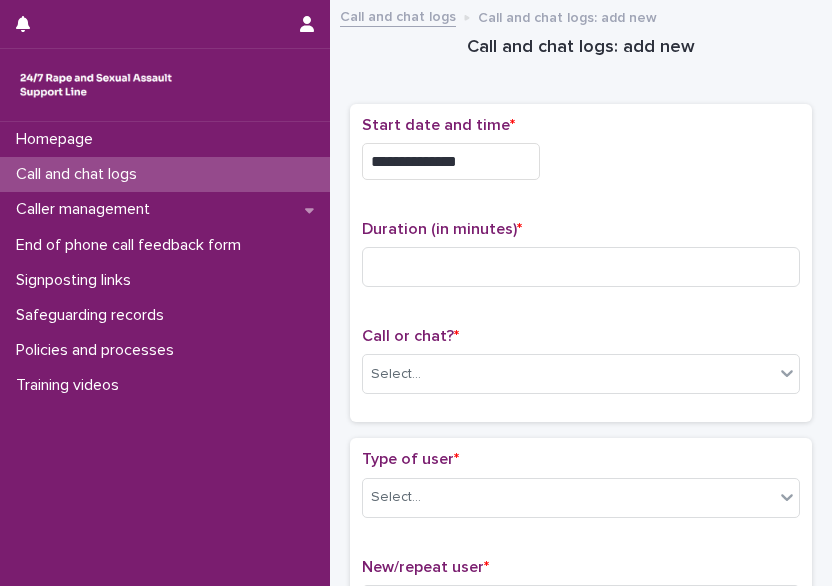 click on "**********" at bounding box center (581, 161) 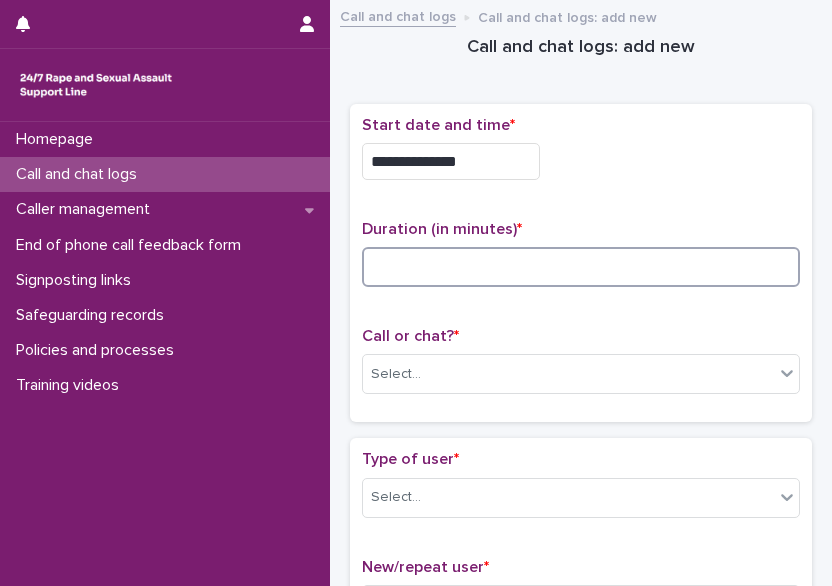 drag, startPoint x: 513, startPoint y: 247, endPoint x: 512, endPoint y: 151, distance: 96.00521 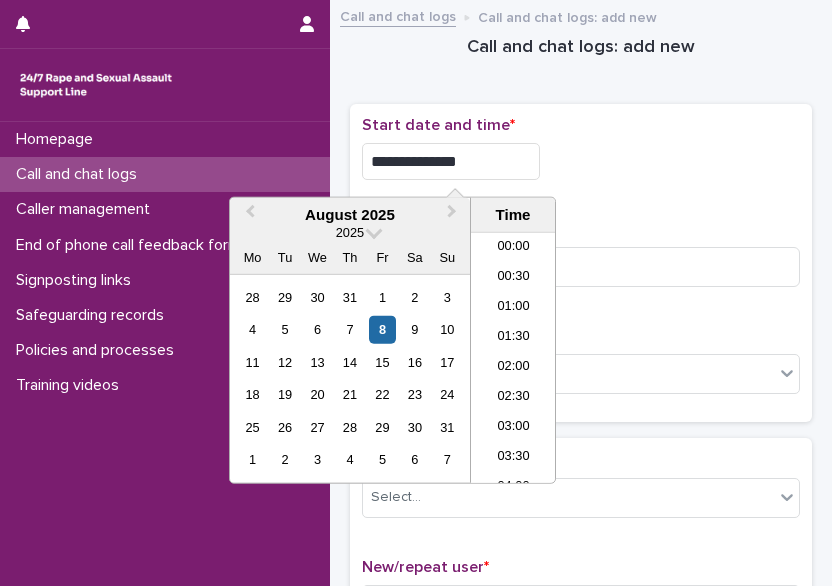 click on "**********" at bounding box center [451, 161] 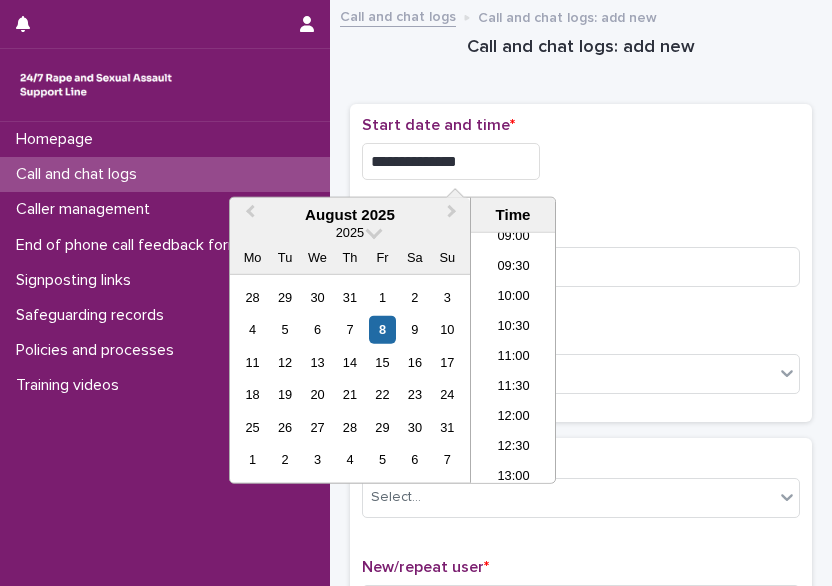 type on "**********" 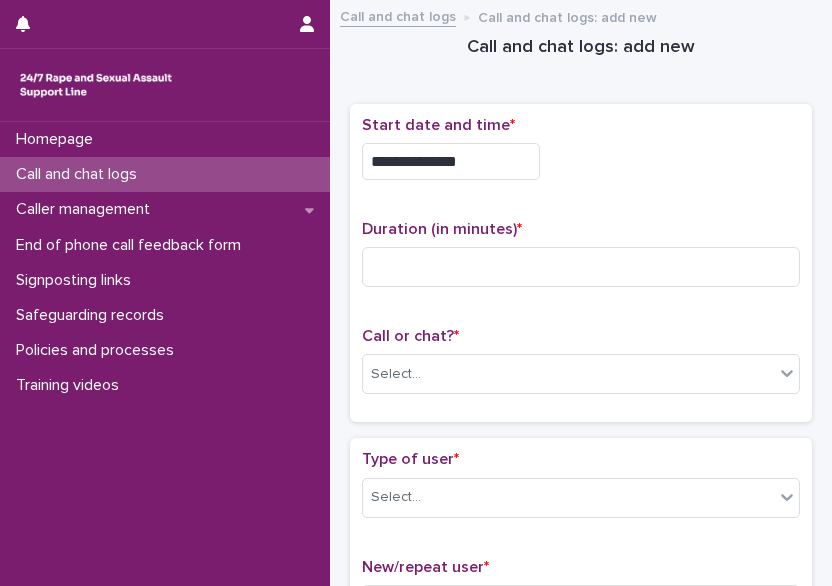 click on "**********" at bounding box center [581, 161] 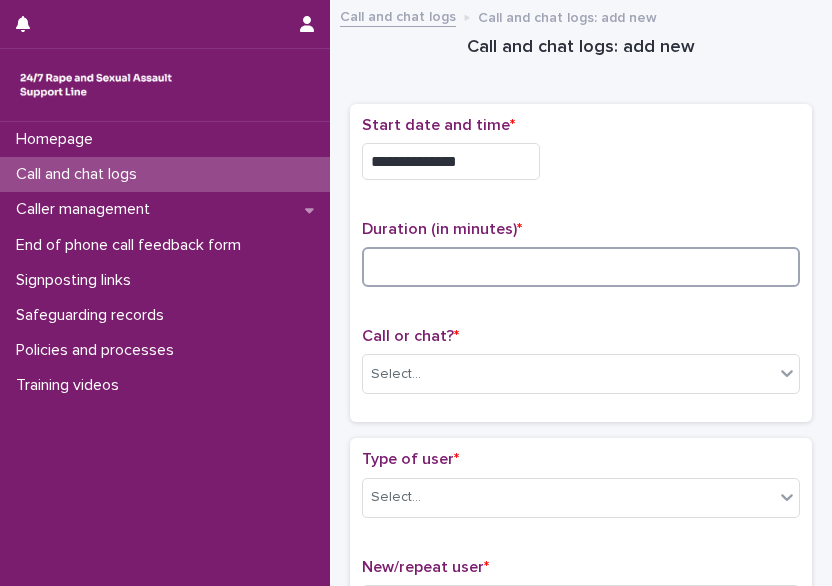 click at bounding box center [581, 267] 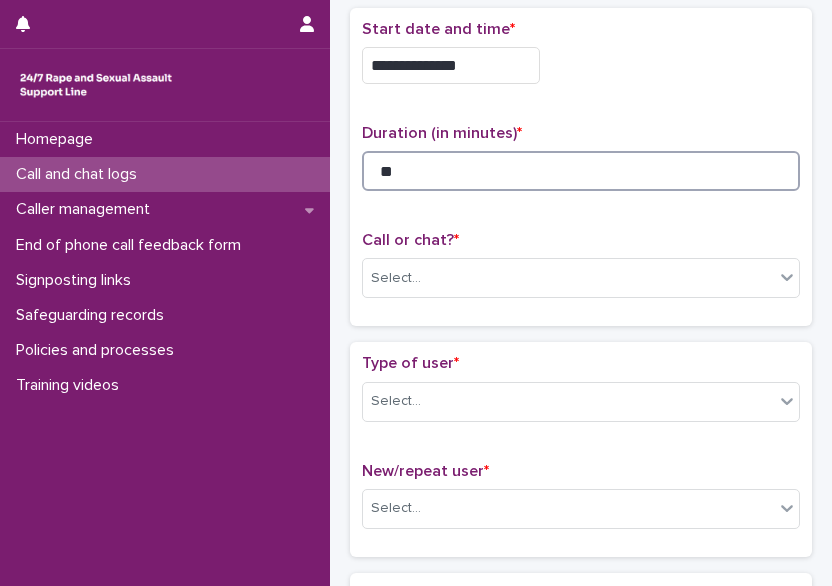scroll, scrollTop: 97, scrollLeft: 0, axis: vertical 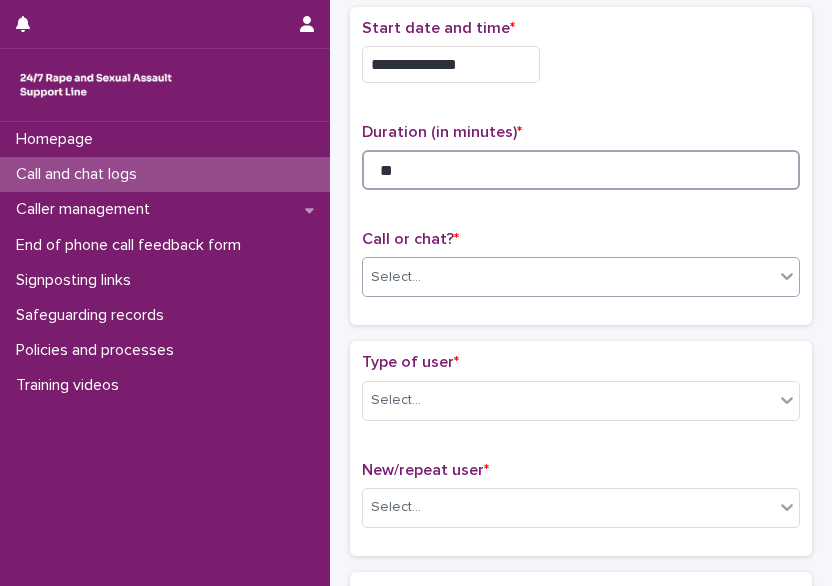type on "**" 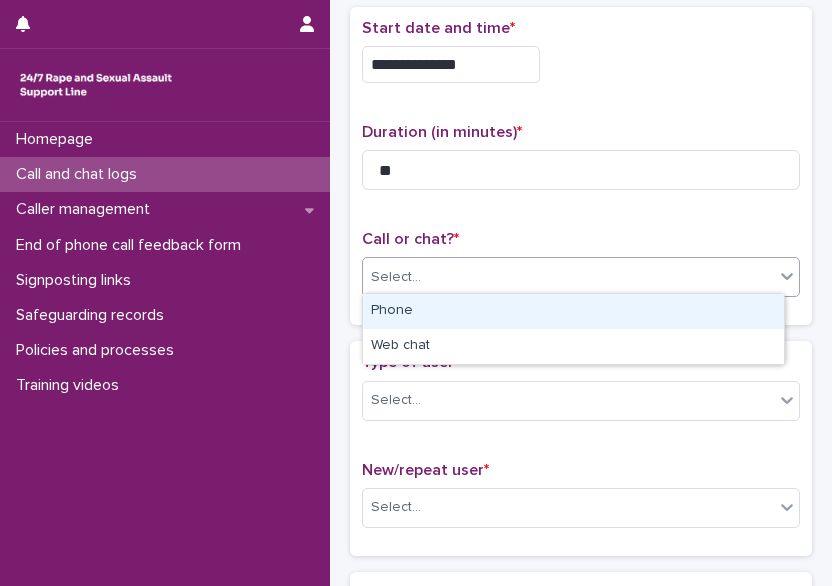 click on "Select..." at bounding box center (396, 277) 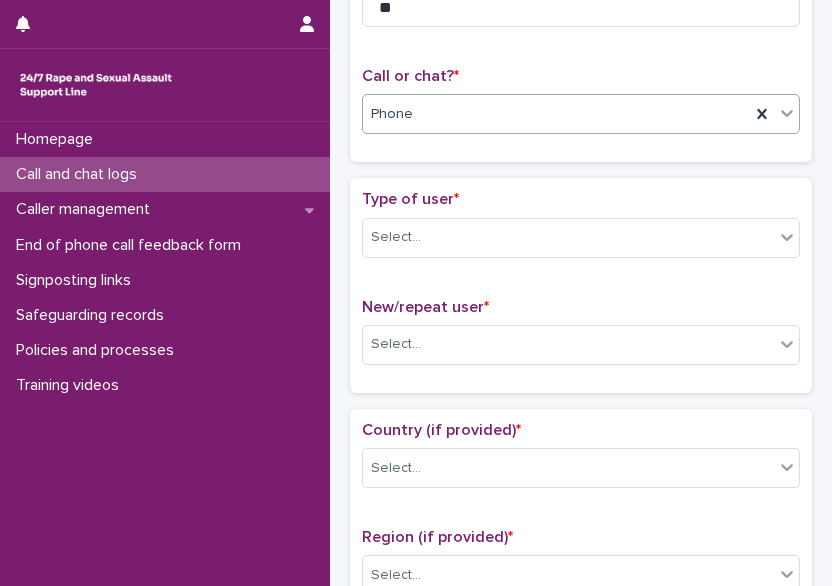 scroll, scrollTop: 261, scrollLeft: 0, axis: vertical 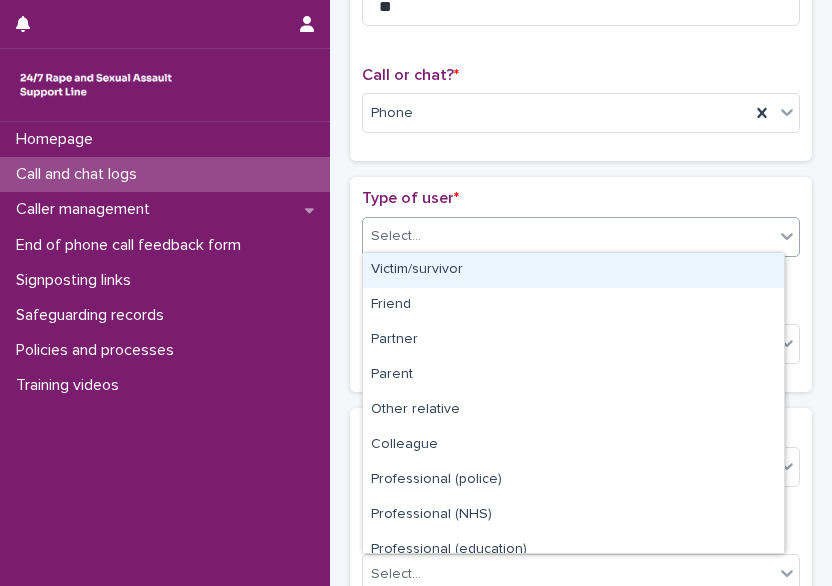 click on "Select..." at bounding box center (568, 236) 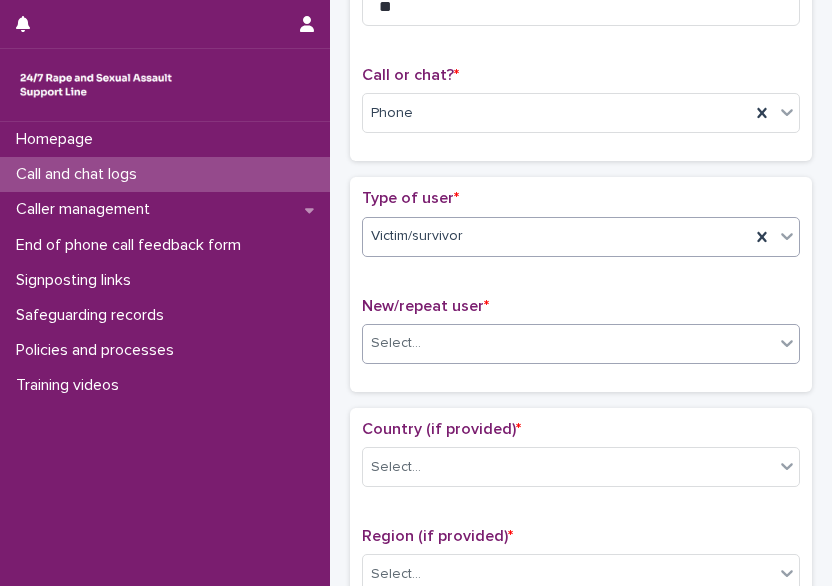 click on "Select..." at bounding box center [568, 343] 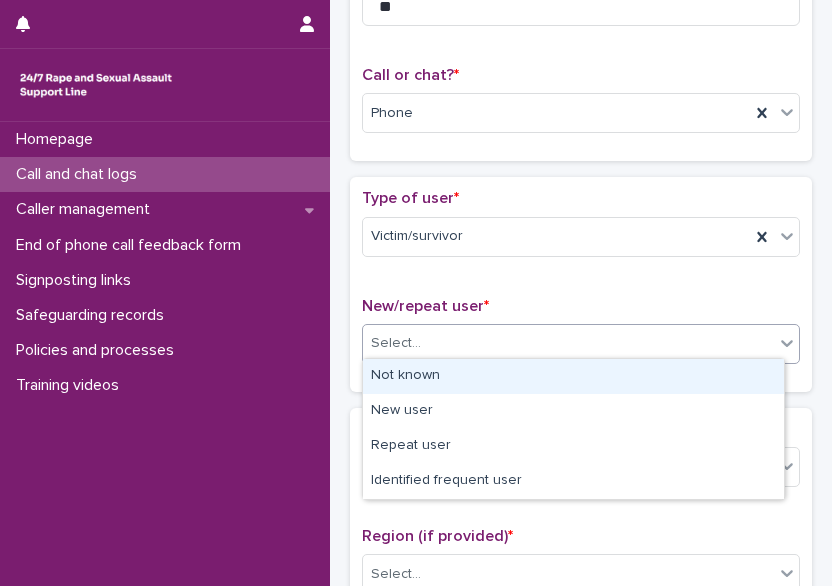 click on "Not known" at bounding box center [573, 376] 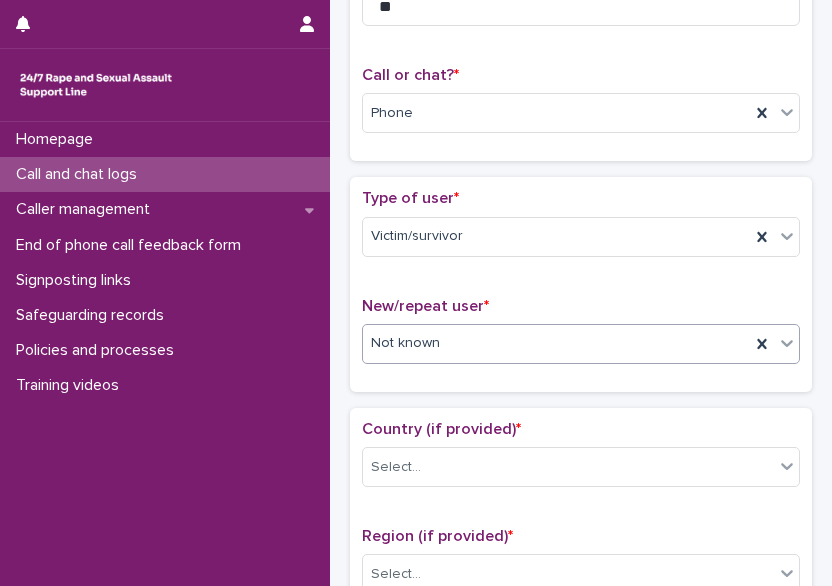 scroll, scrollTop: 404, scrollLeft: 0, axis: vertical 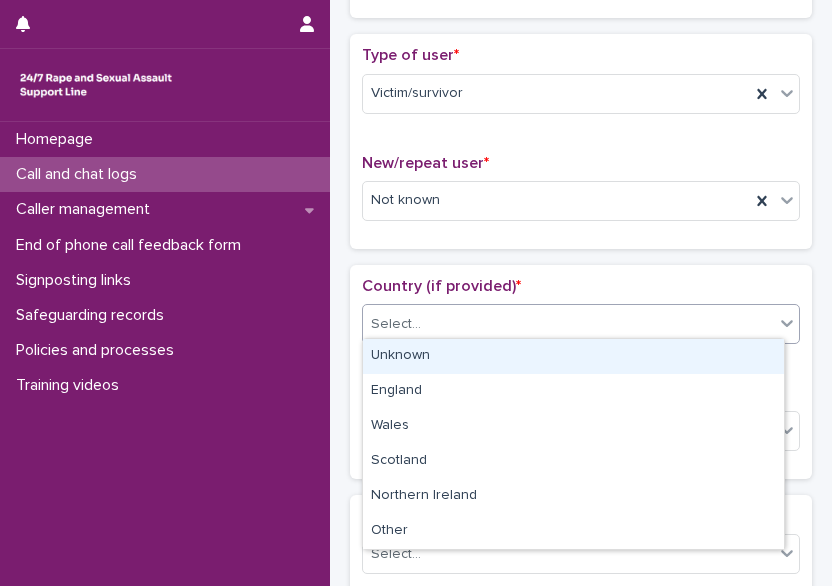 click on "Select..." at bounding box center [568, 324] 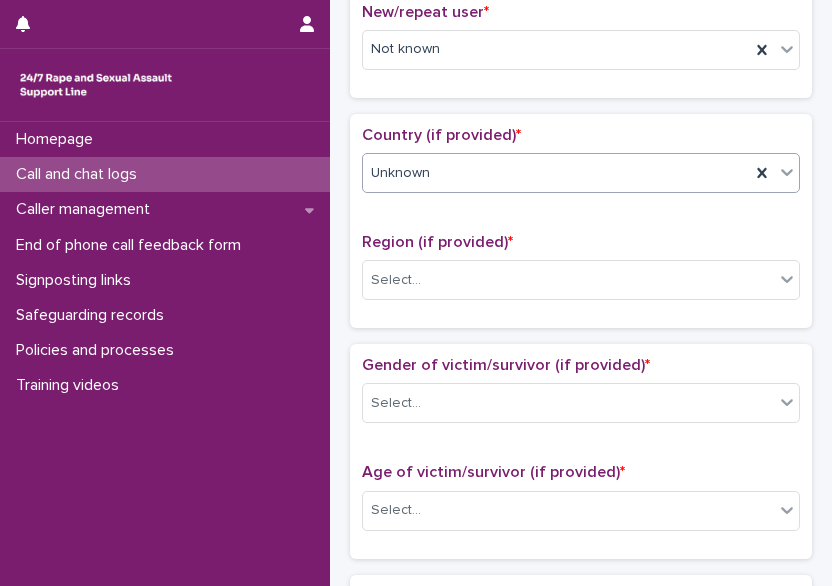 scroll, scrollTop: 556, scrollLeft: 0, axis: vertical 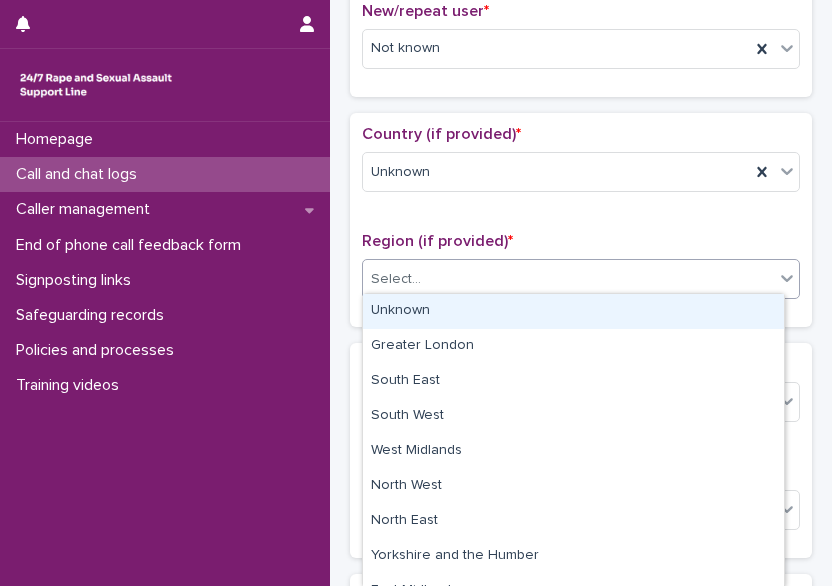 click at bounding box center [424, 279] 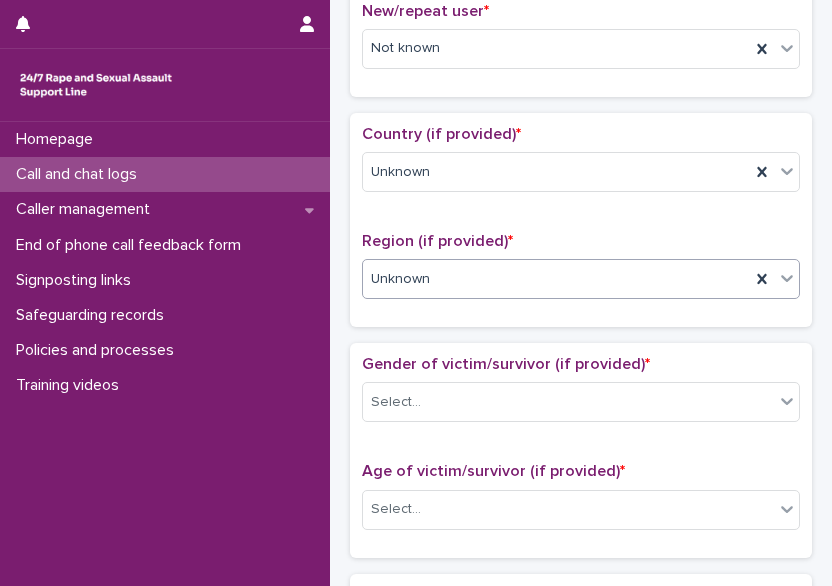 scroll, scrollTop: 704, scrollLeft: 0, axis: vertical 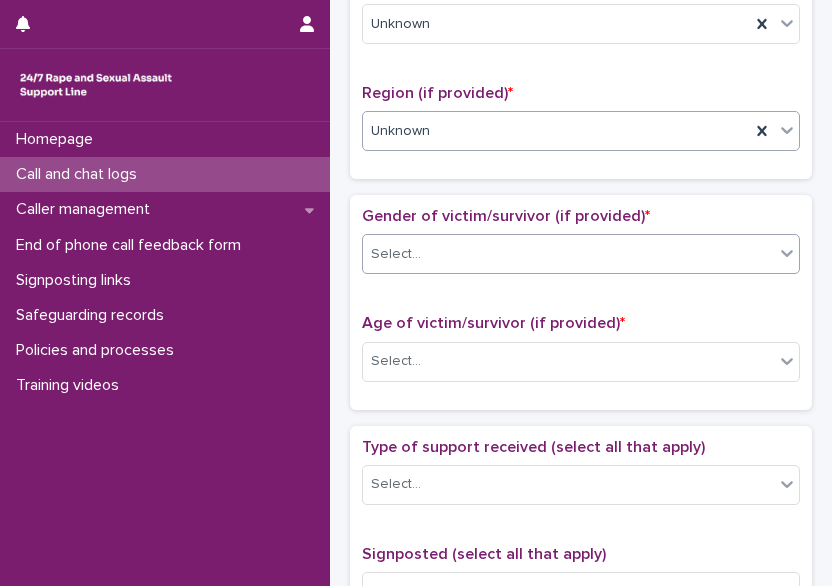 click at bounding box center [424, 254] 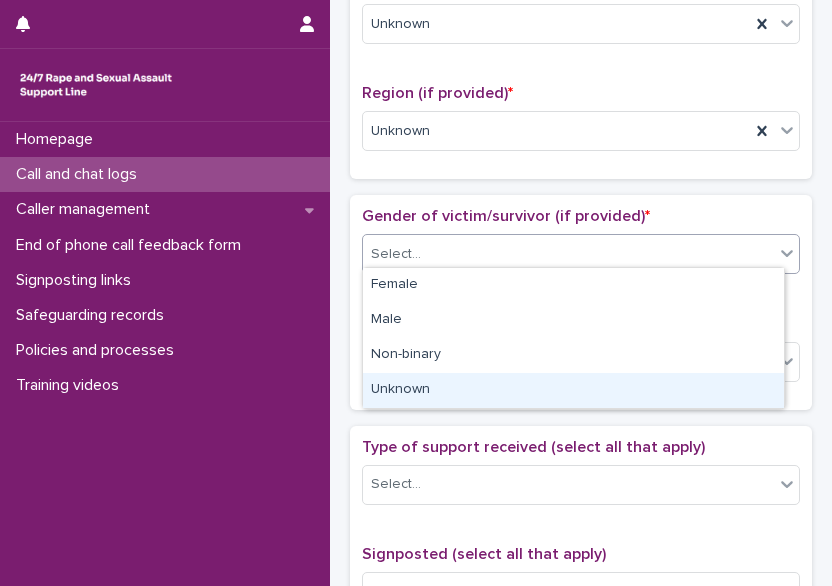 click on "Unknown" at bounding box center [573, 390] 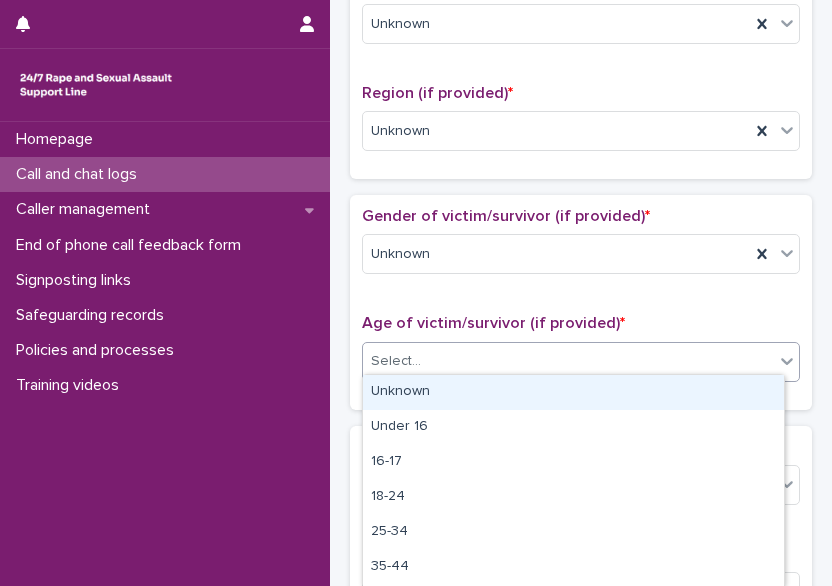 click on "Select..." at bounding box center (568, 361) 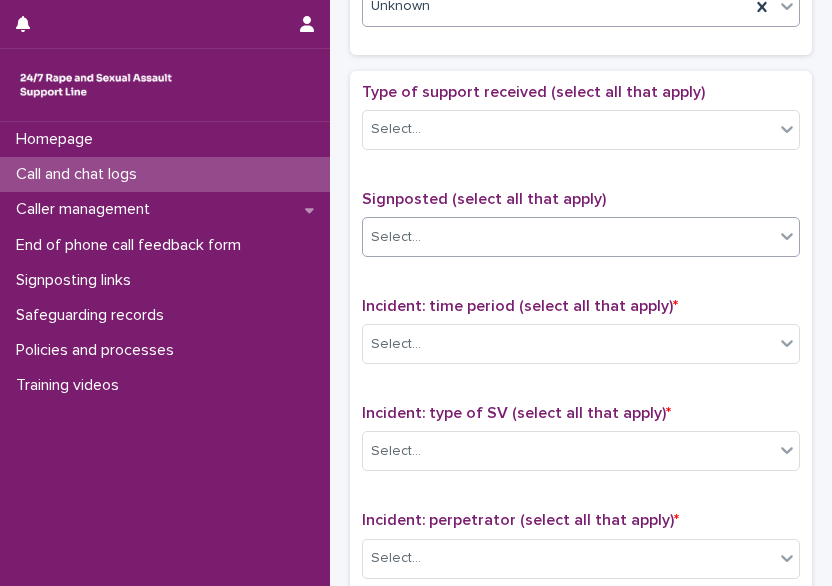 scroll, scrollTop: 1063, scrollLeft: 0, axis: vertical 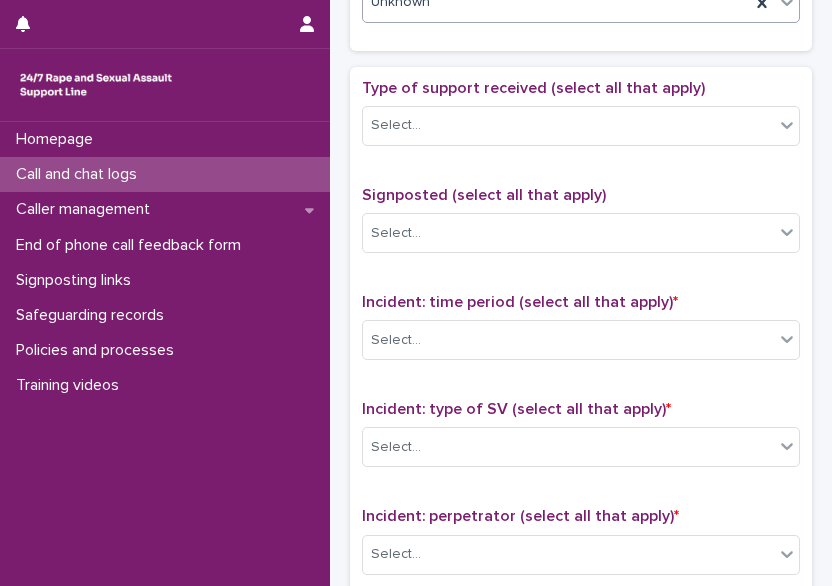 click on "Type of support received (select all that apply) Select..." at bounding box center (581, 120) 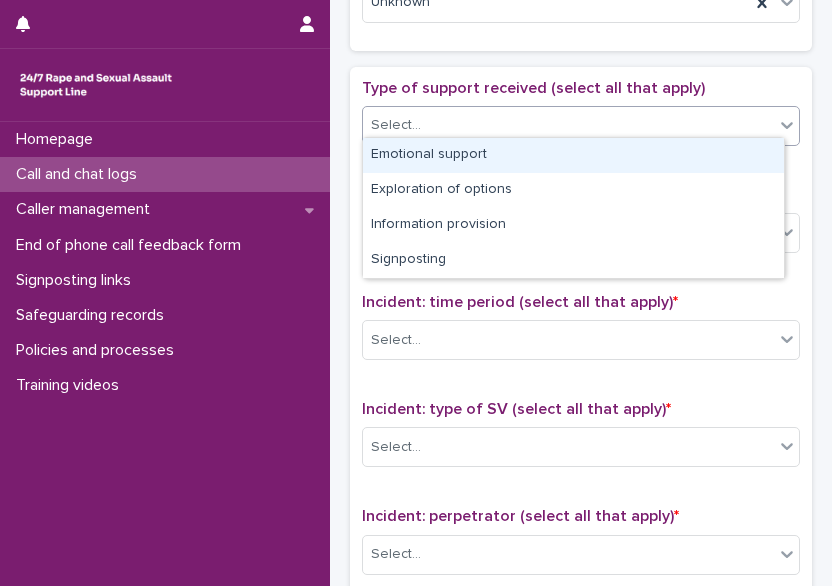 click on "Select..." at bounding box center (568, 125) 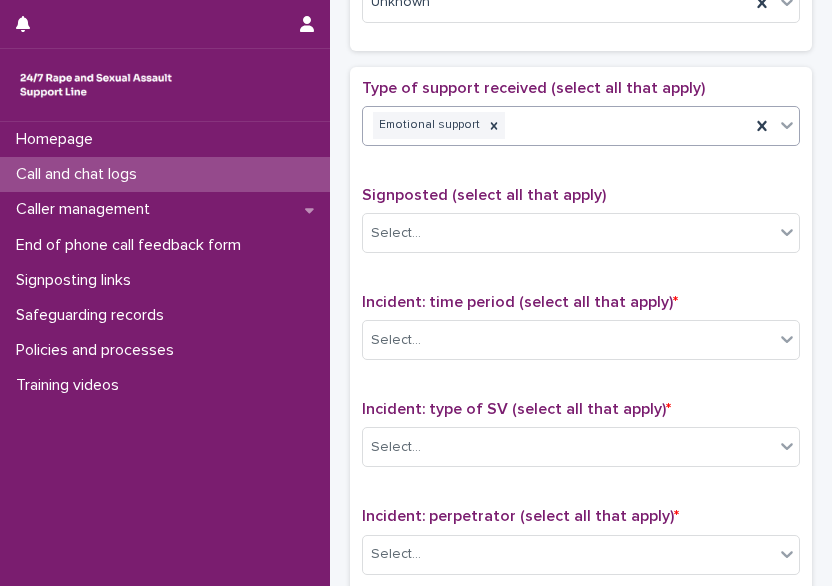 scroll, scrollTop: 1139, scrollLeft: 0, axis: vertical 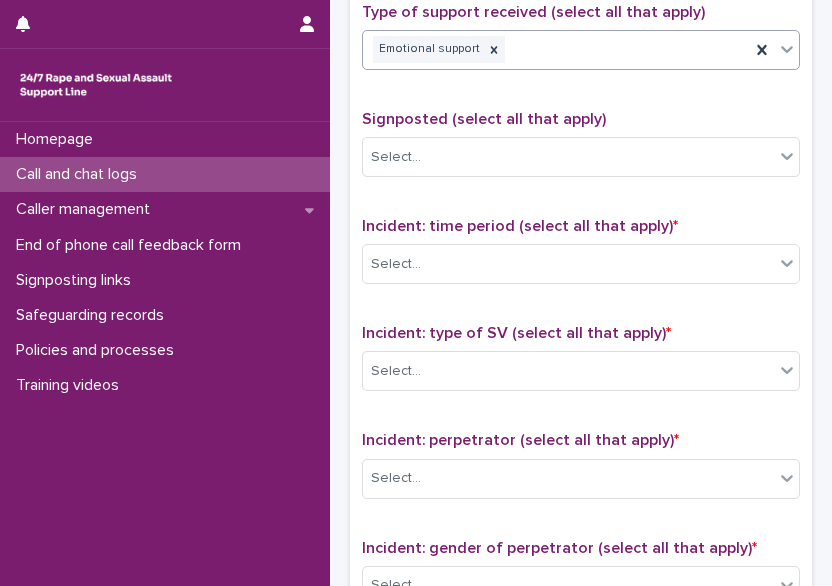 click on "Emotional support" at bounding box center [556, 49] 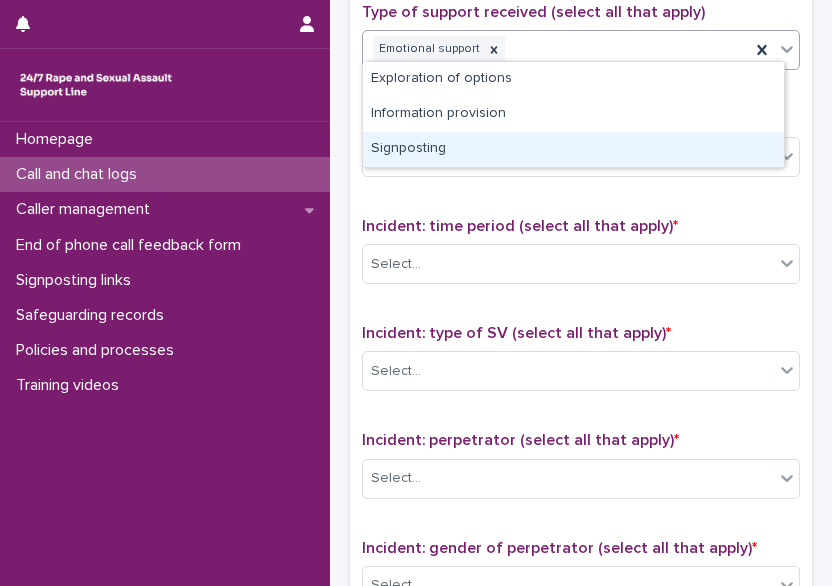 click on "Signposting" at bounding box center [573, 149] 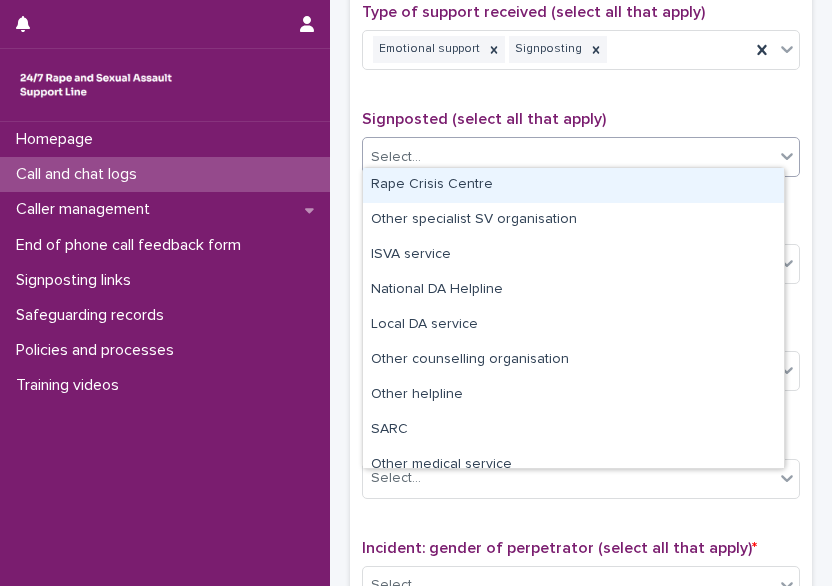 click on "Select..." at bounding box center (568, 157) 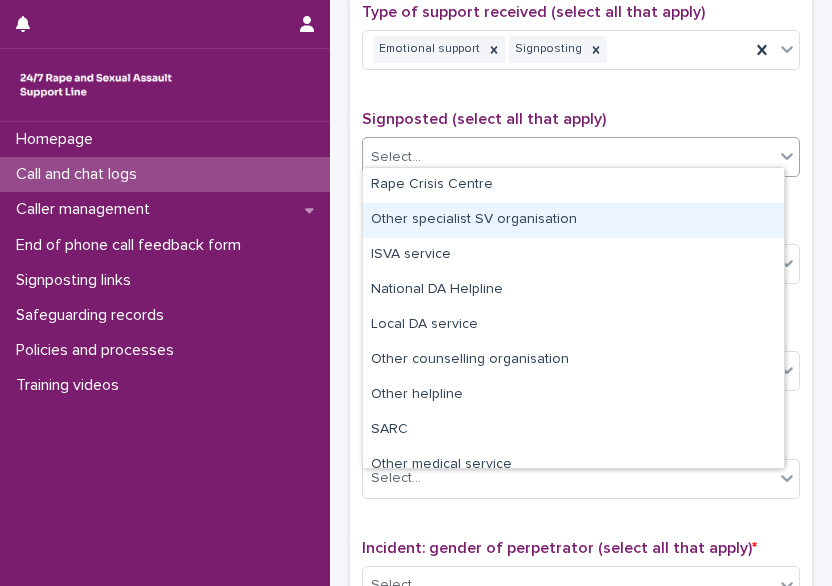click on "Other specialist SV organisation" at bounding box center [573, 220] 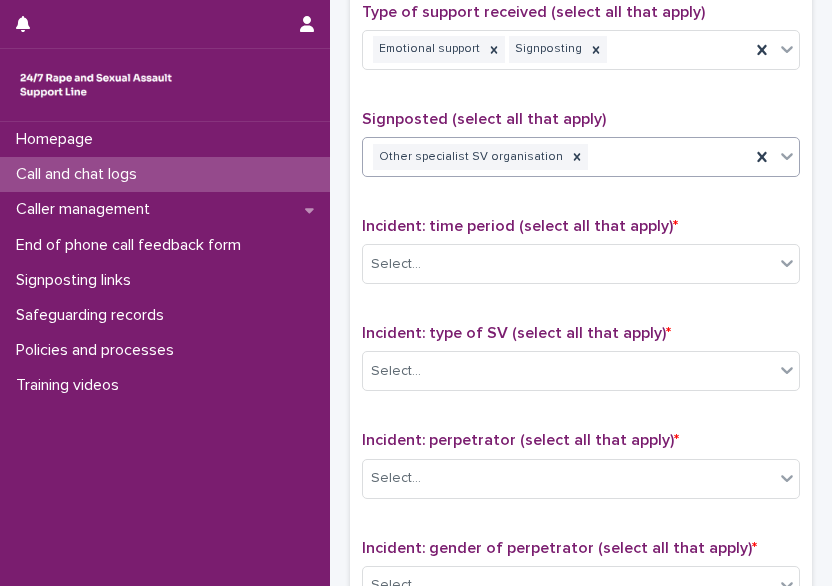 scroll, scrollTop: 1266, scrollLeft: 0, axis: vertical 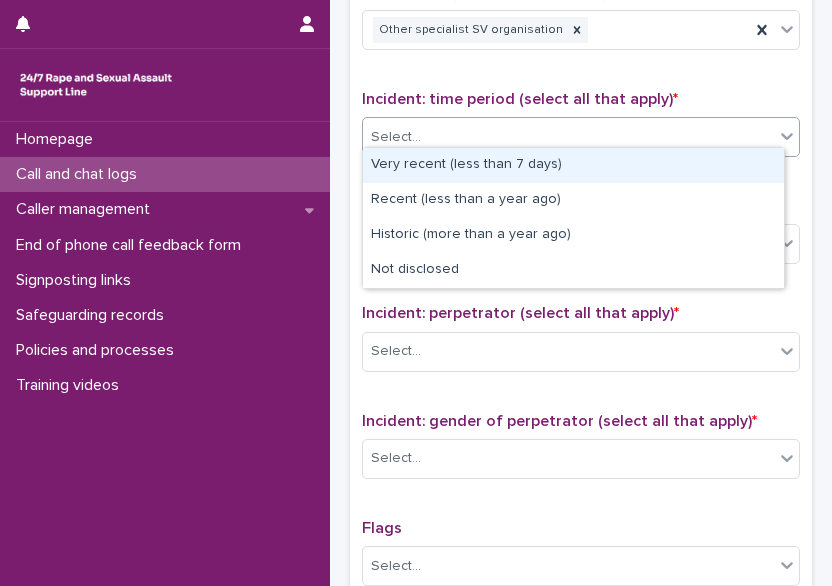 click on "Select..." at bounding box center (568, 137) 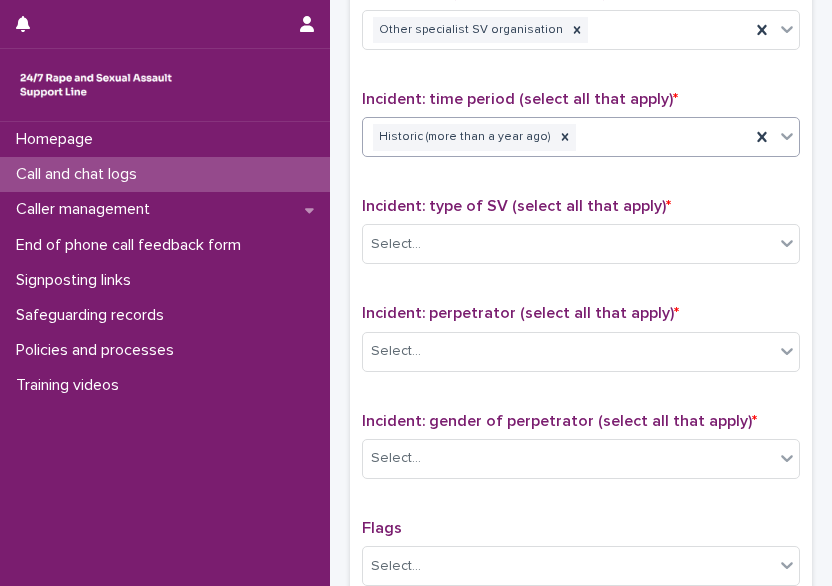 click on "Historic (more than a year ago)" at bounding box center [581, 137] 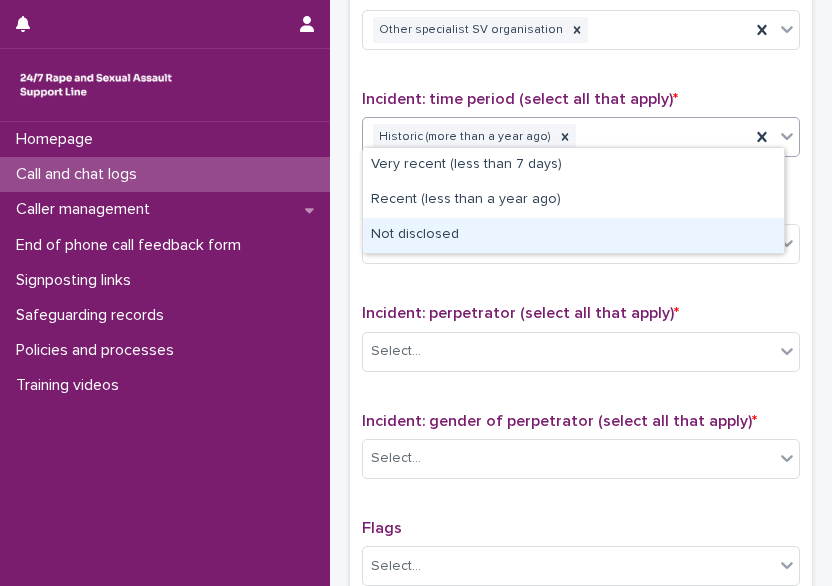 click on "Not disclosed" at bounding box center (573, 235) 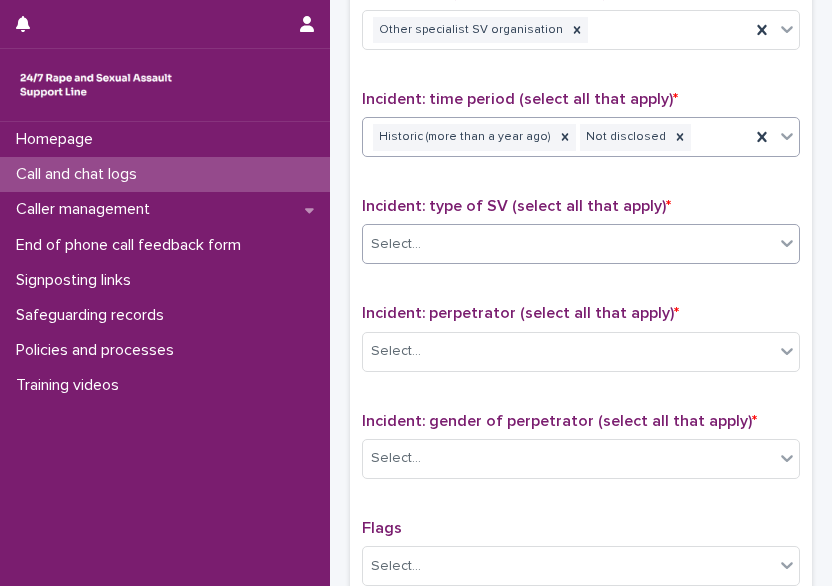 click on "Select..." at bounding box center (568, 244) 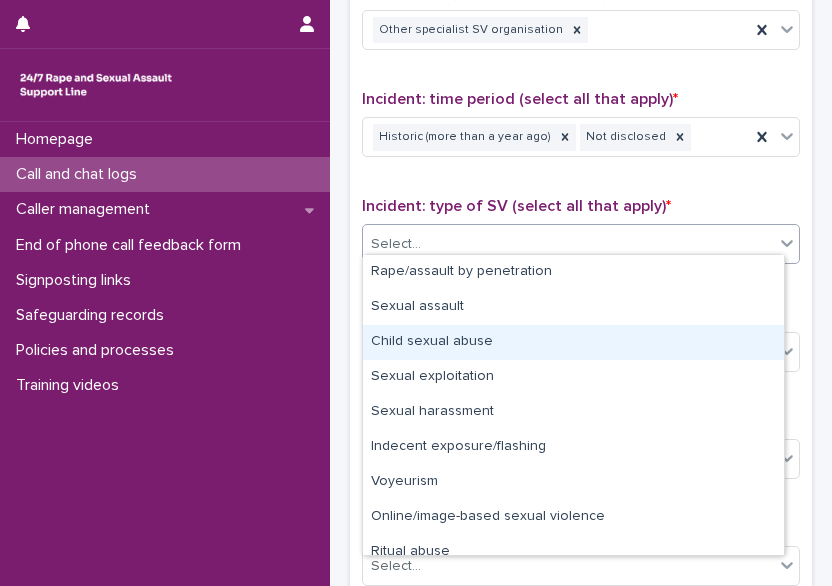 click on "Child sexual abuse" at bounding box center [573, 342] 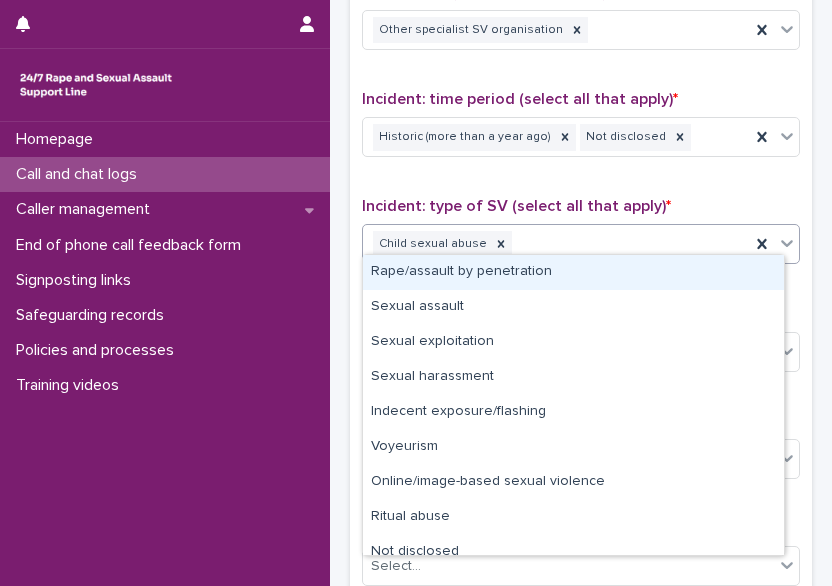 click on "Child sexual abuse" at bounding box center (556, 244) 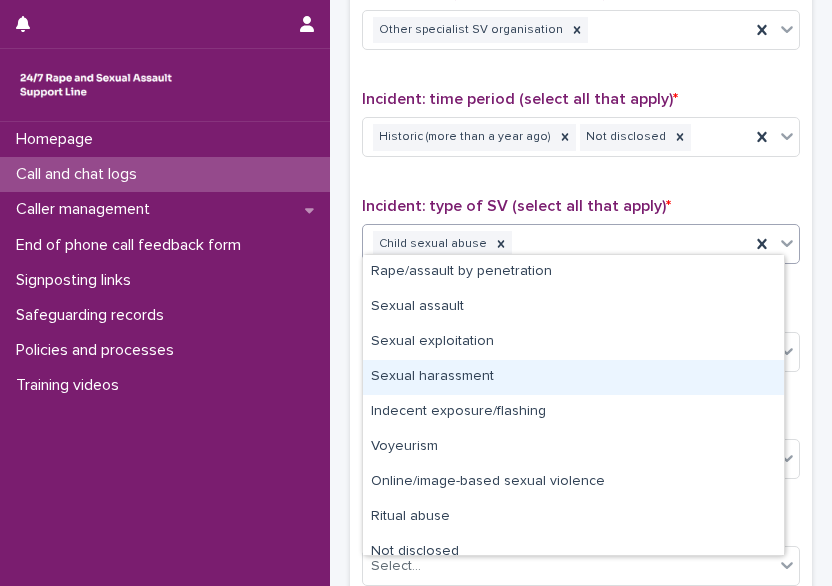 scroll, scrollTop: 15, scrollLeft: 0, axis: vertical 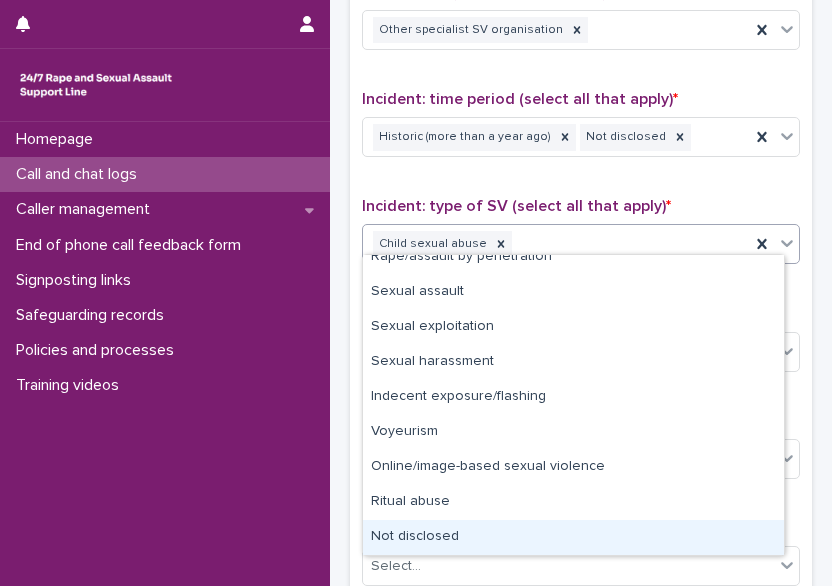click on "Not disclosed" at bounding box center (573, 537) 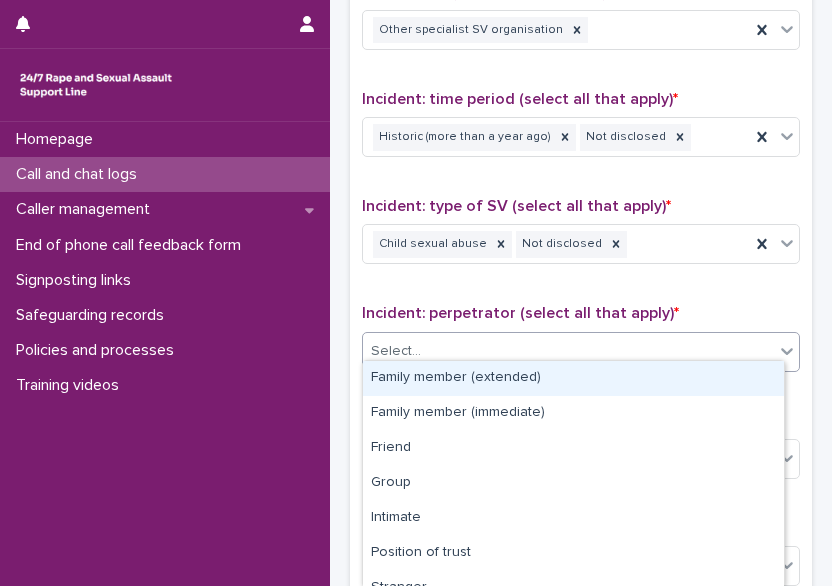 click on "Select..." at bounding box center [568, 351] 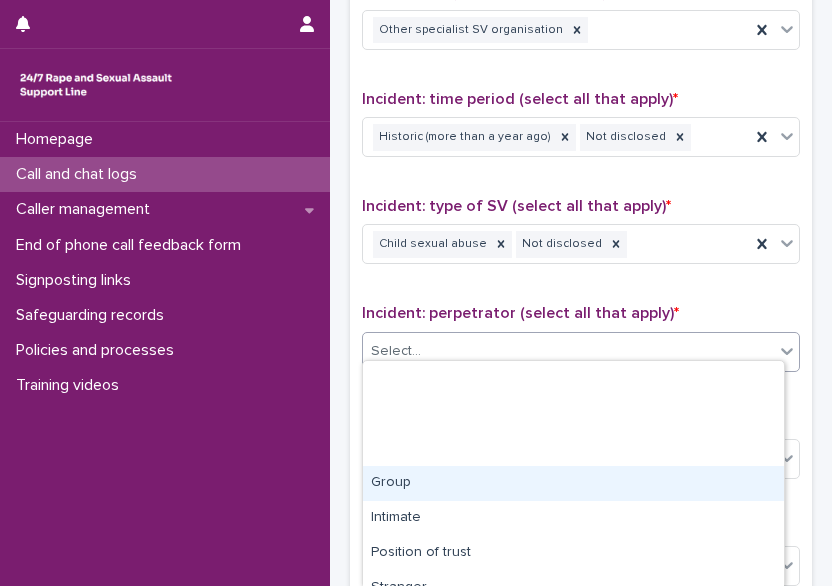 scroll, scrollTop: 159, scrollLeft: 0, axis: vertical 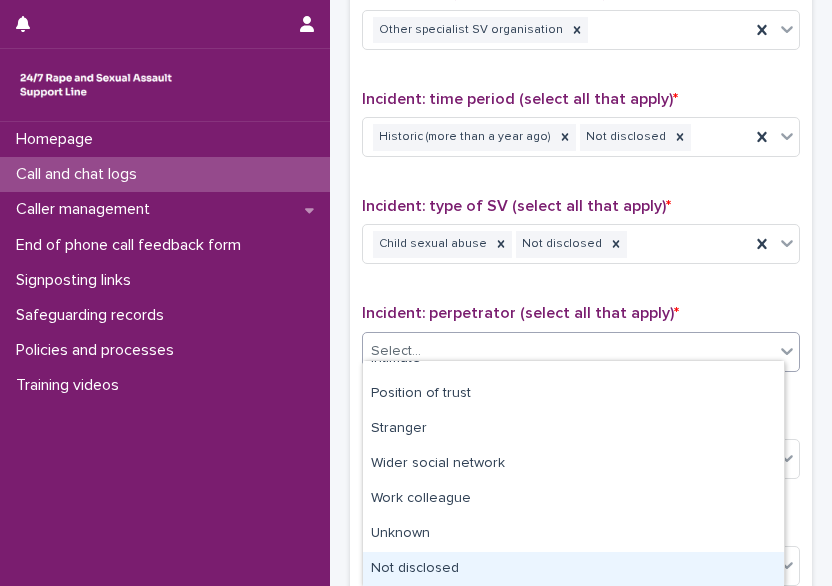click on "Not disclosed" at bounding box center [573, 569] 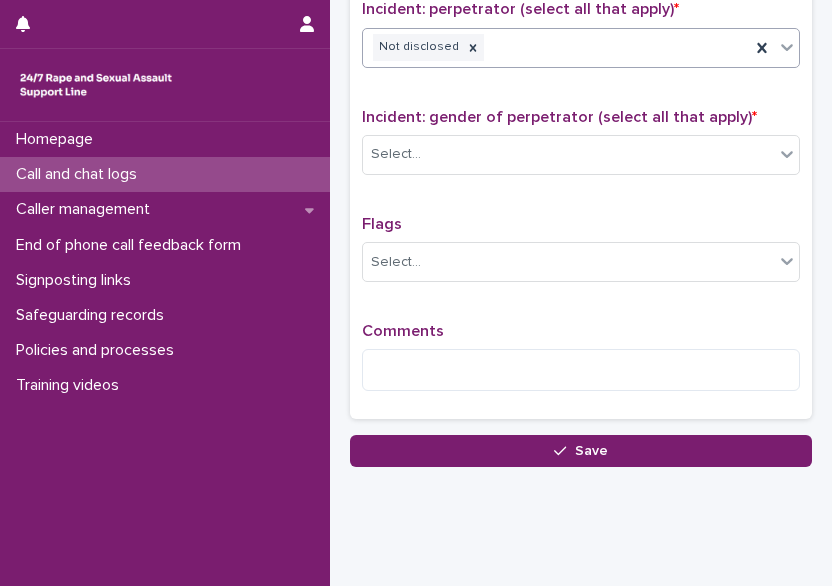 scroll, scrollTop: 1577, scrollLeft: 0, axis: vertical 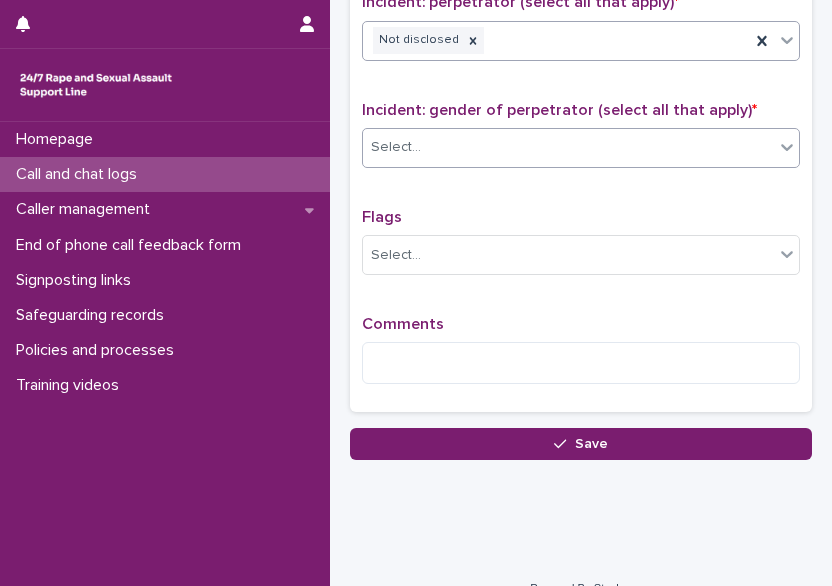 click on "Select..." at bounding box center [396, 147] 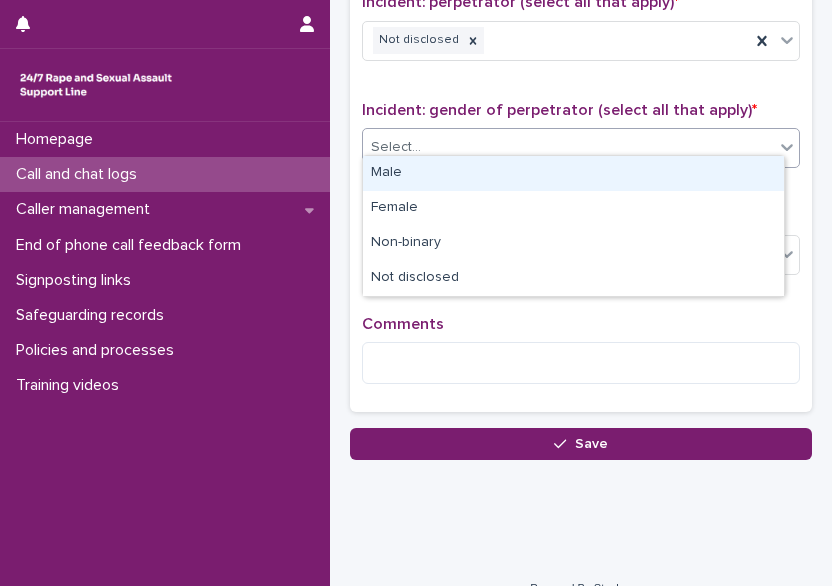 click on "Male" at bounding box center (573, 173) 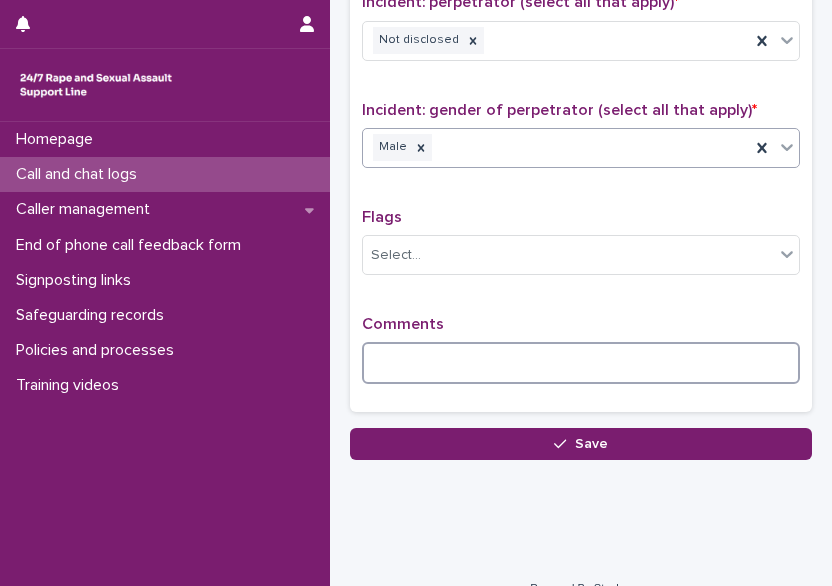 click at bounding box center (581, 363) 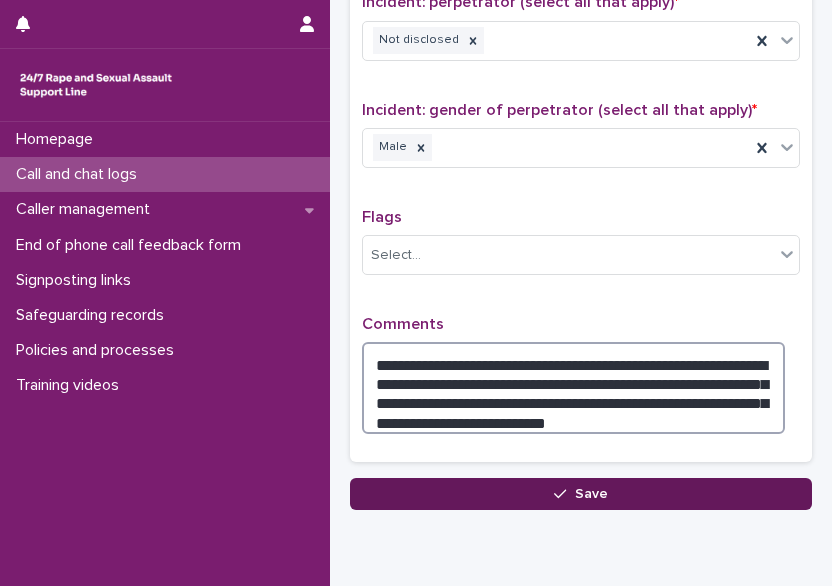 type on "**********" 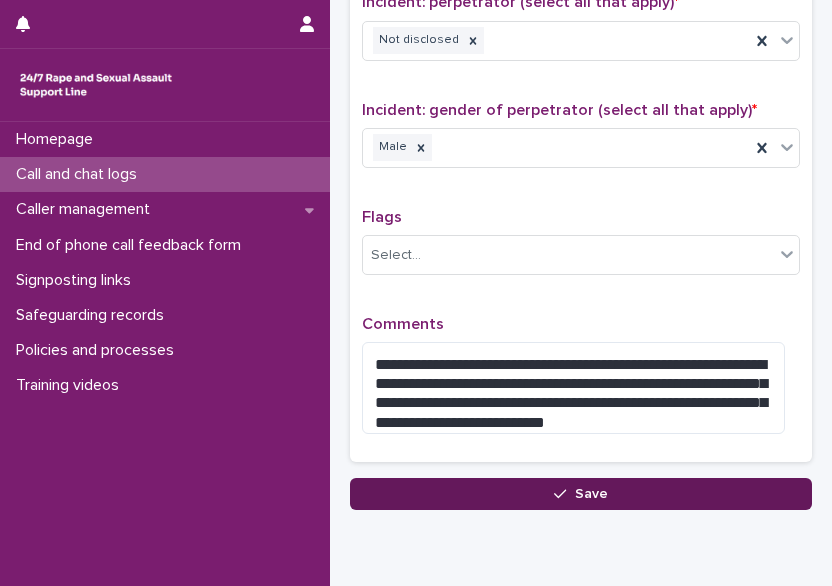 click on "Save" at bounding box center (581, 494) 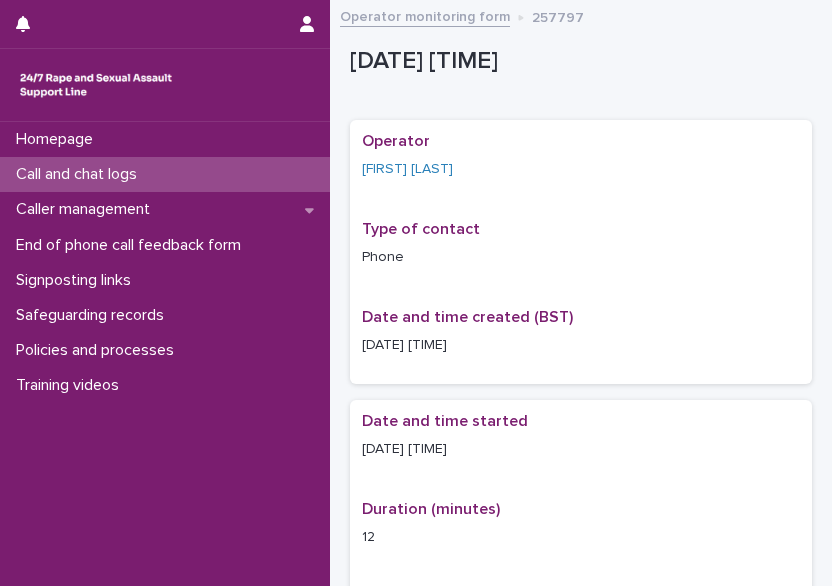 scroll, scrollTop: 0, scrollLeft: 0, axis: both 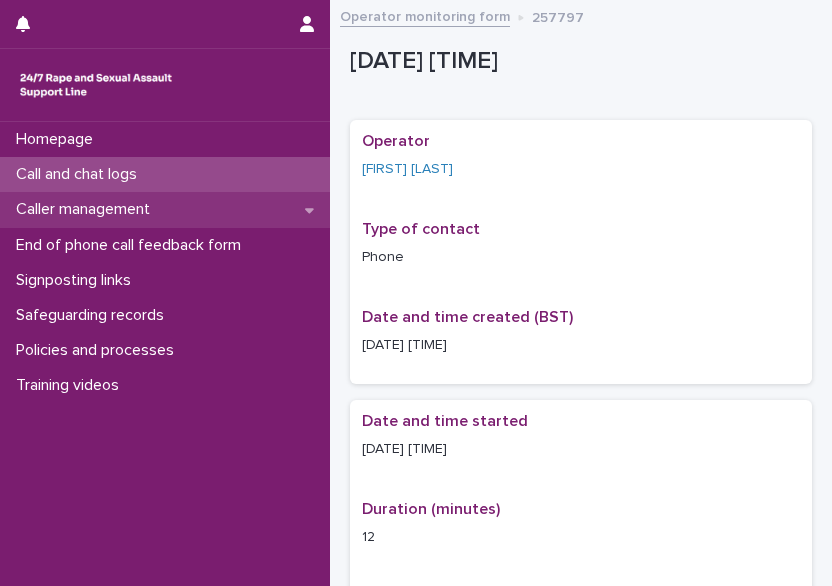 click on "Caller management" at bounding box center [87, 209] 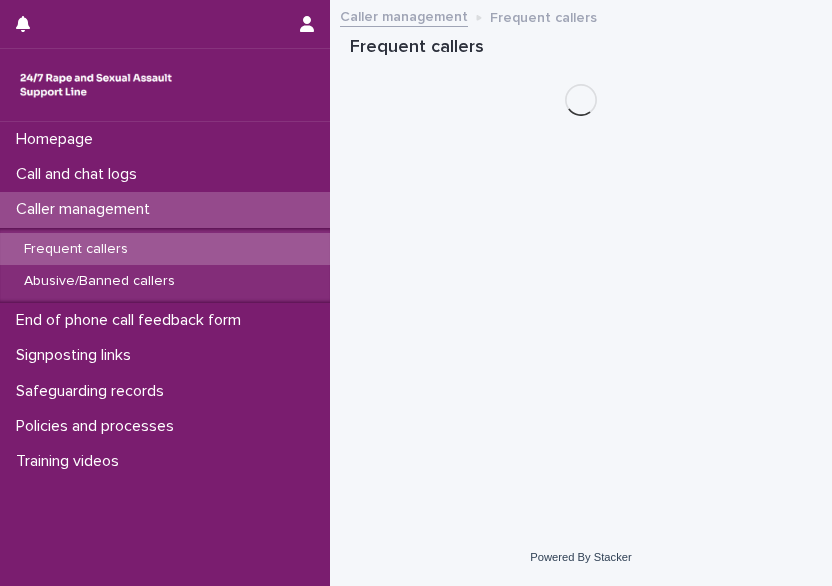 scroll, scrollTop: 0, scrollLeft: 0, axis: both 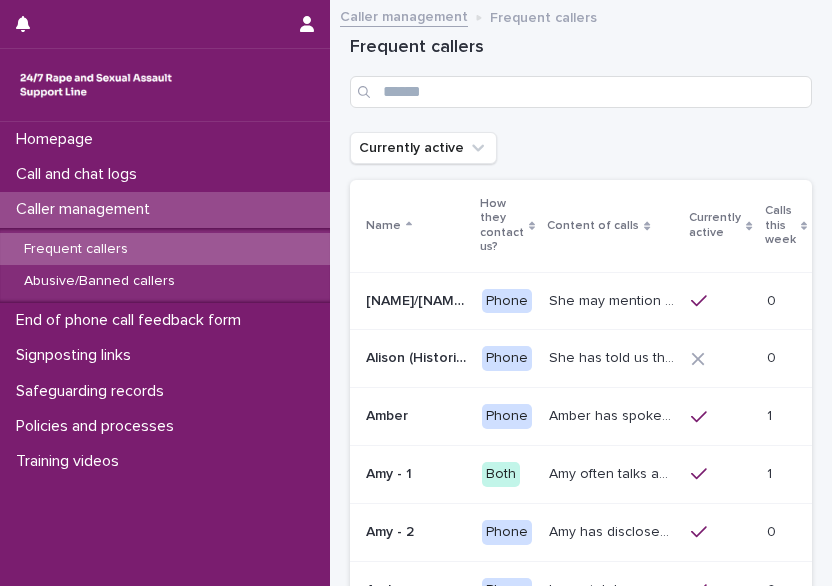 click on "Frequent callers" at bounding box center (581, 72) 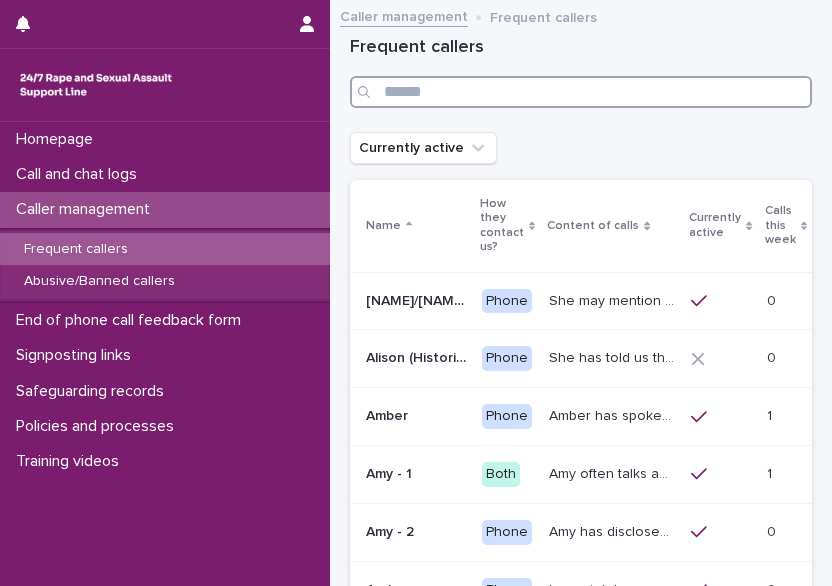 click at bounding box center [581, 92] 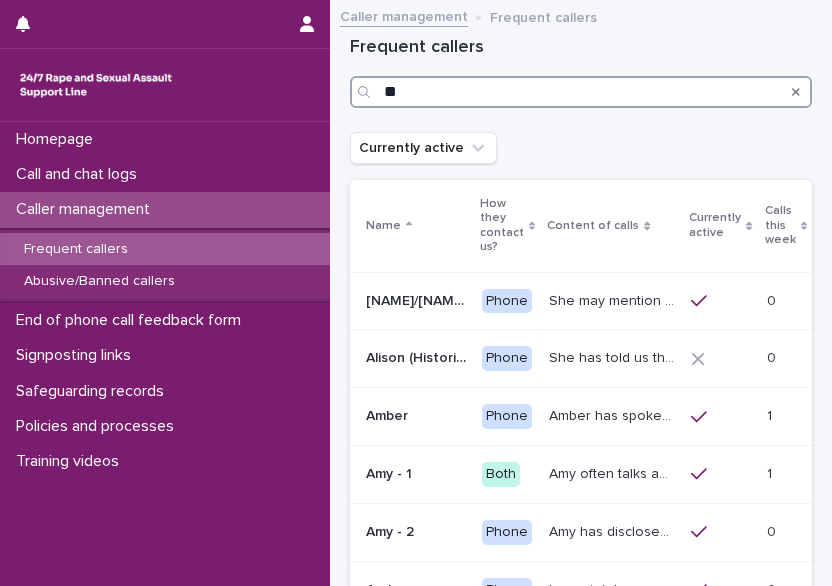 type on "*" 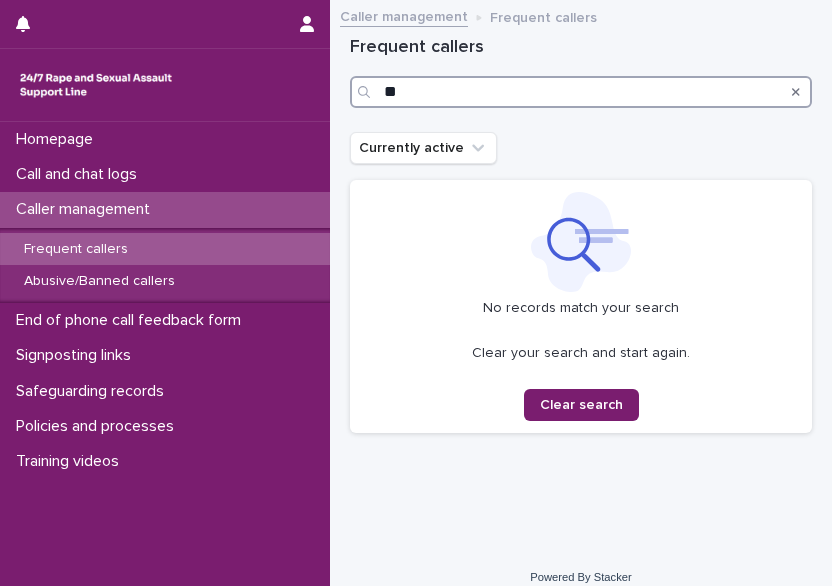 type on "*" 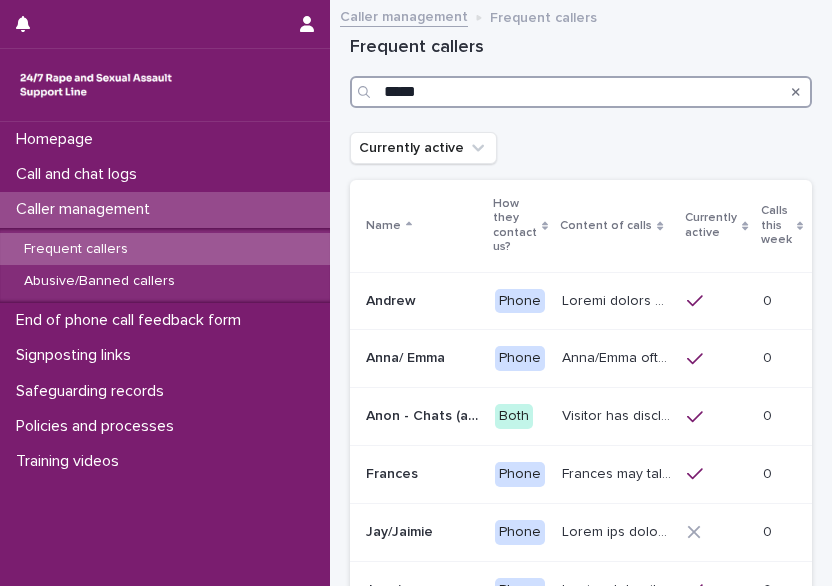 type on "*****" 